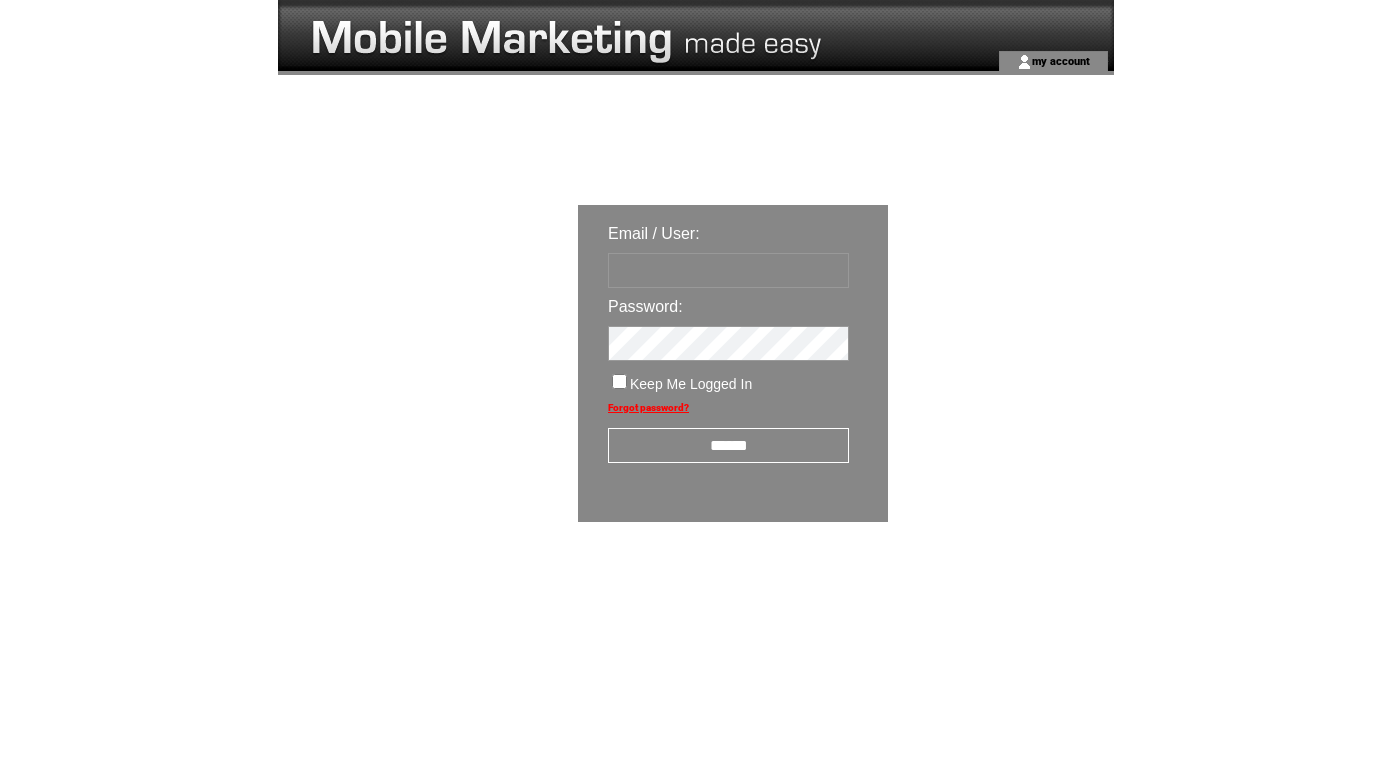 scroll, scrollTop: 0, scrollLeft: 0, axis: both 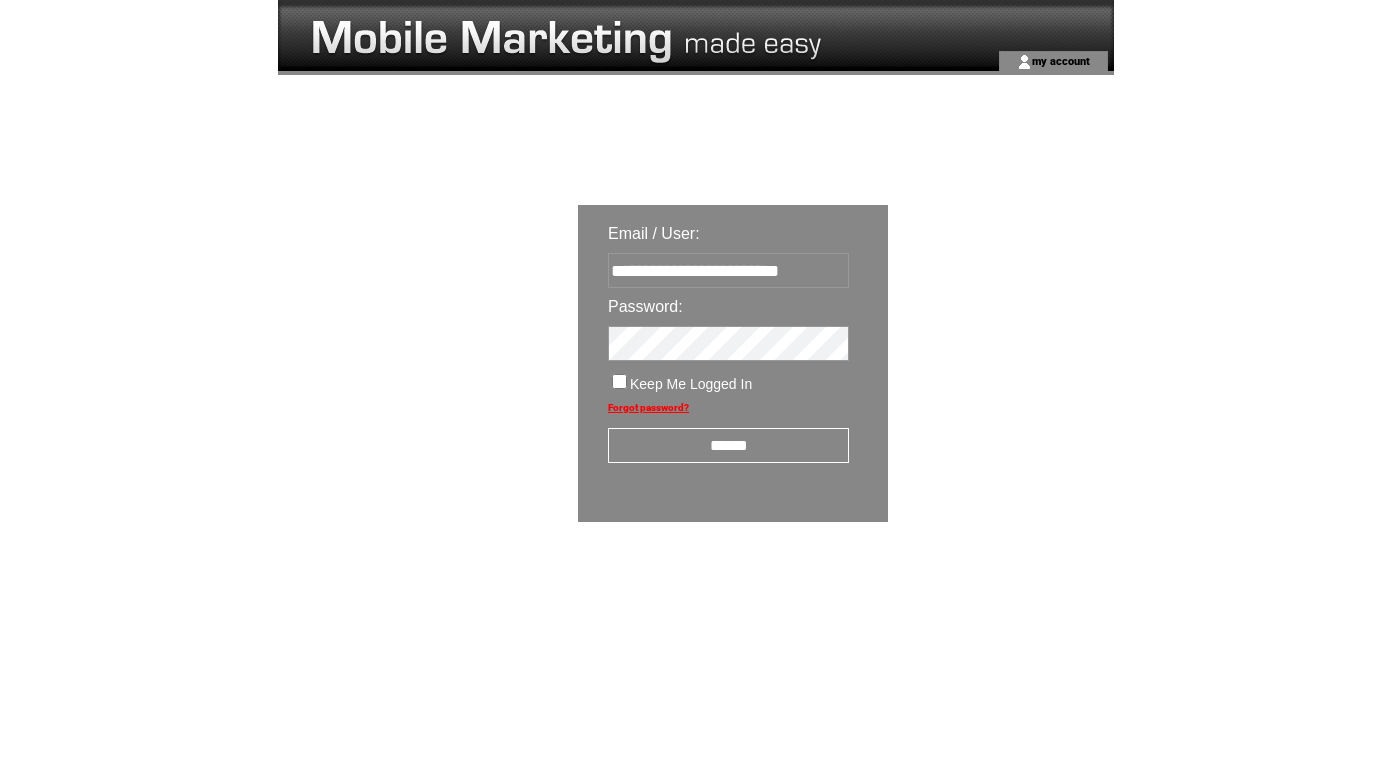 click on "******" at bounding box center [728, 445] 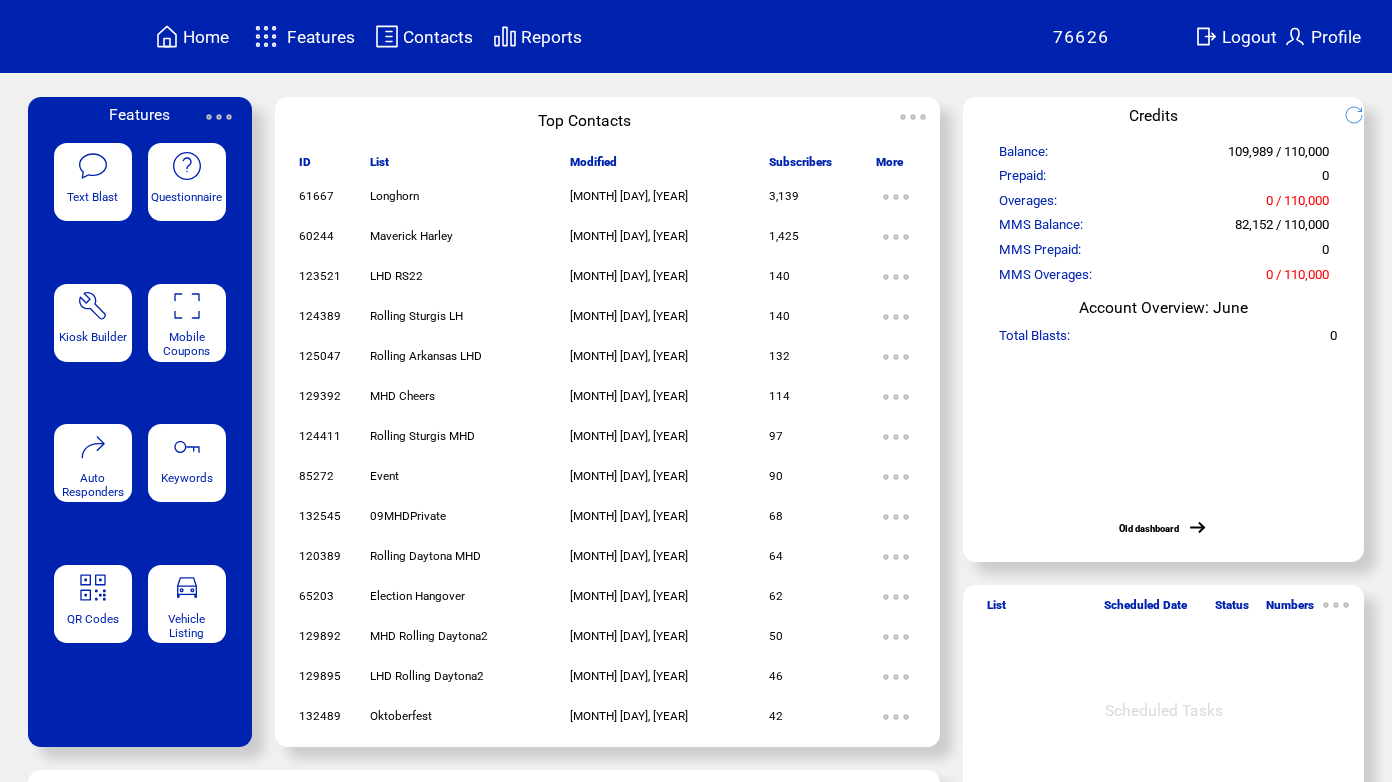 scroll, scrollTop: 0, scrollLeft: 0, axis: both 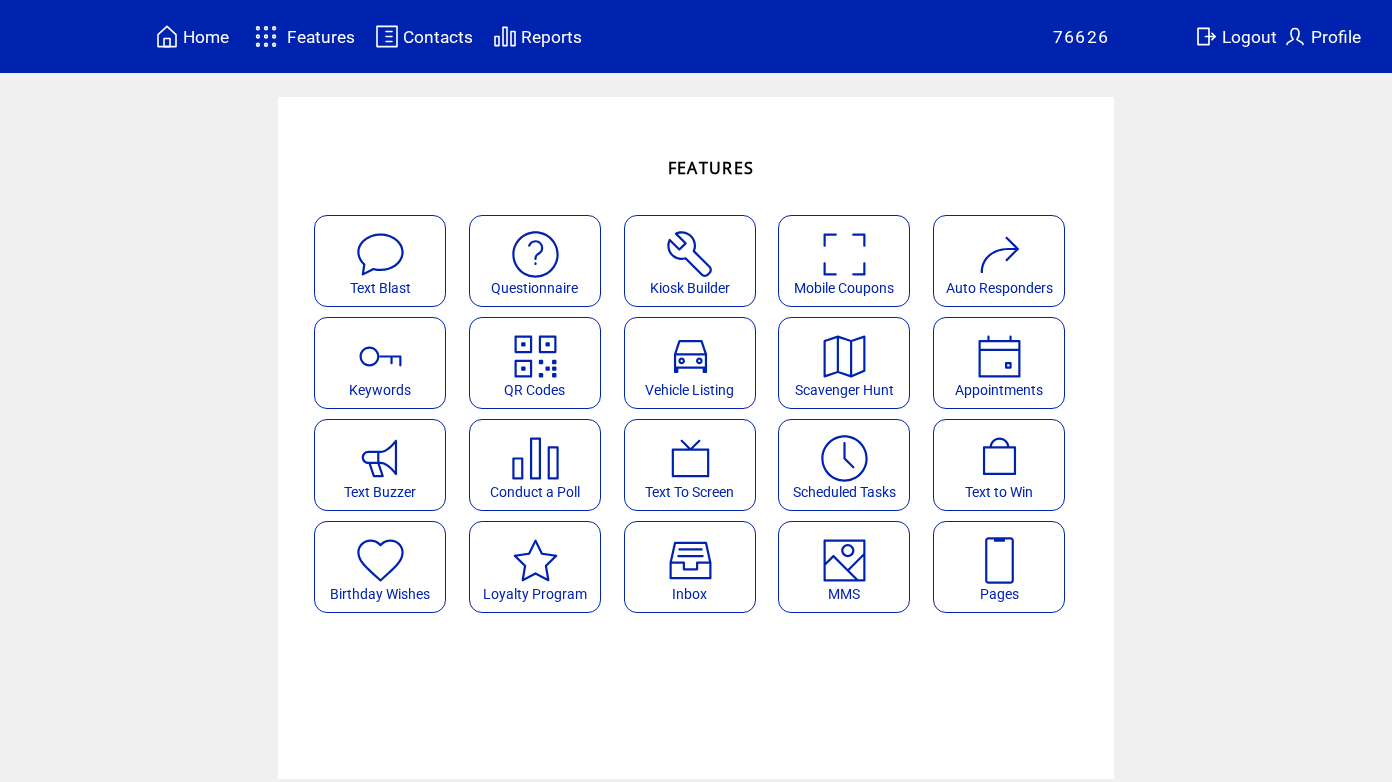 click on "MMS" 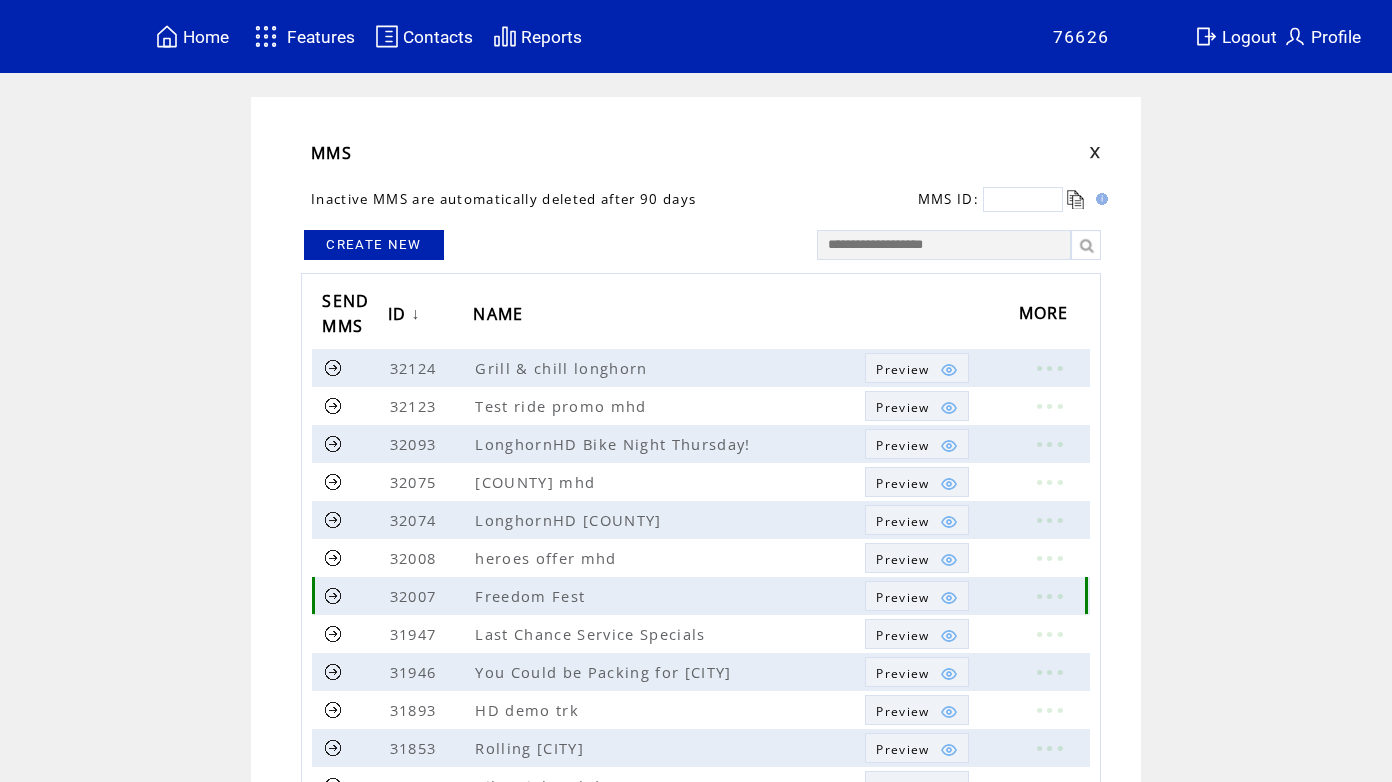 scroll, scrollTop: 0, scrollLeft: 0, axis: both 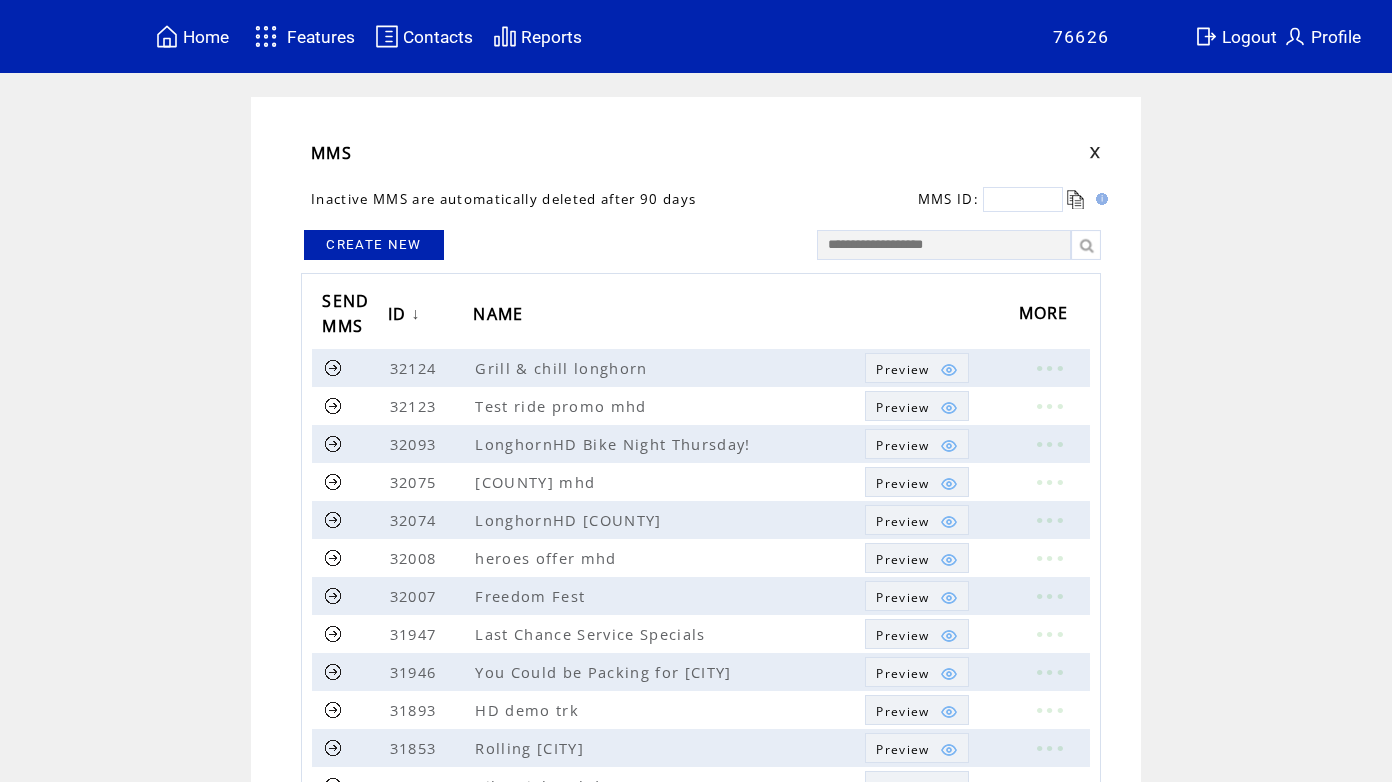 click on "CREATE NEW" at bounding box center [374, 245] 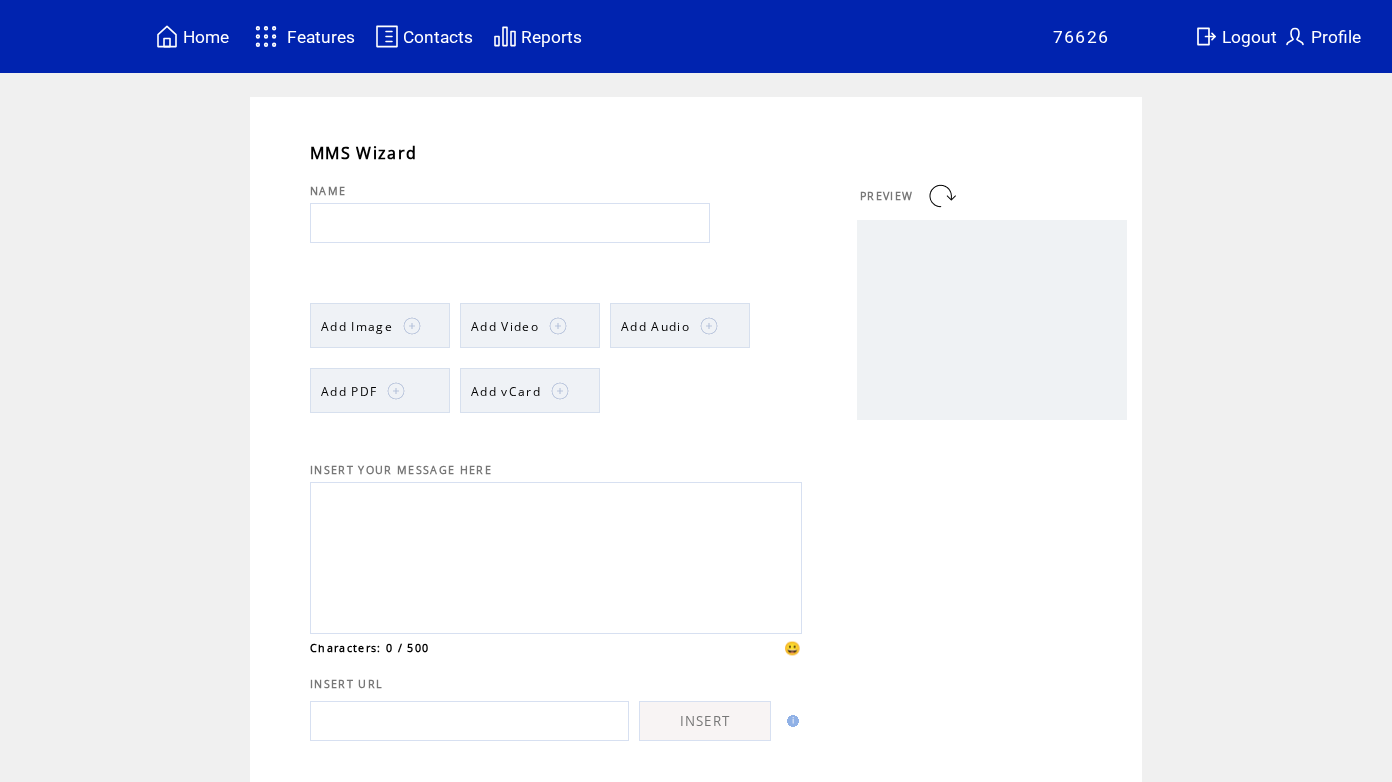 scroll, scrollTop: 0, scrollLeft: 0, axis: both 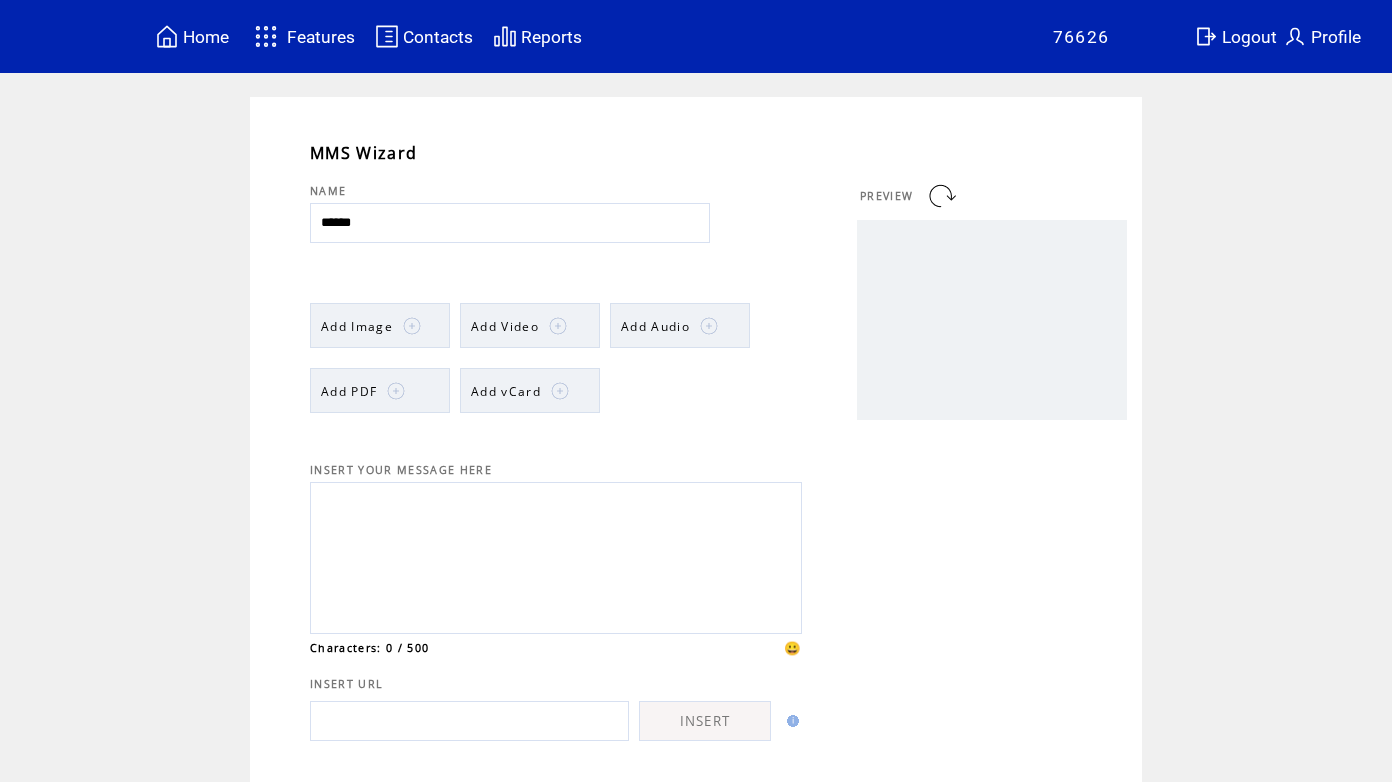 type on "**********" 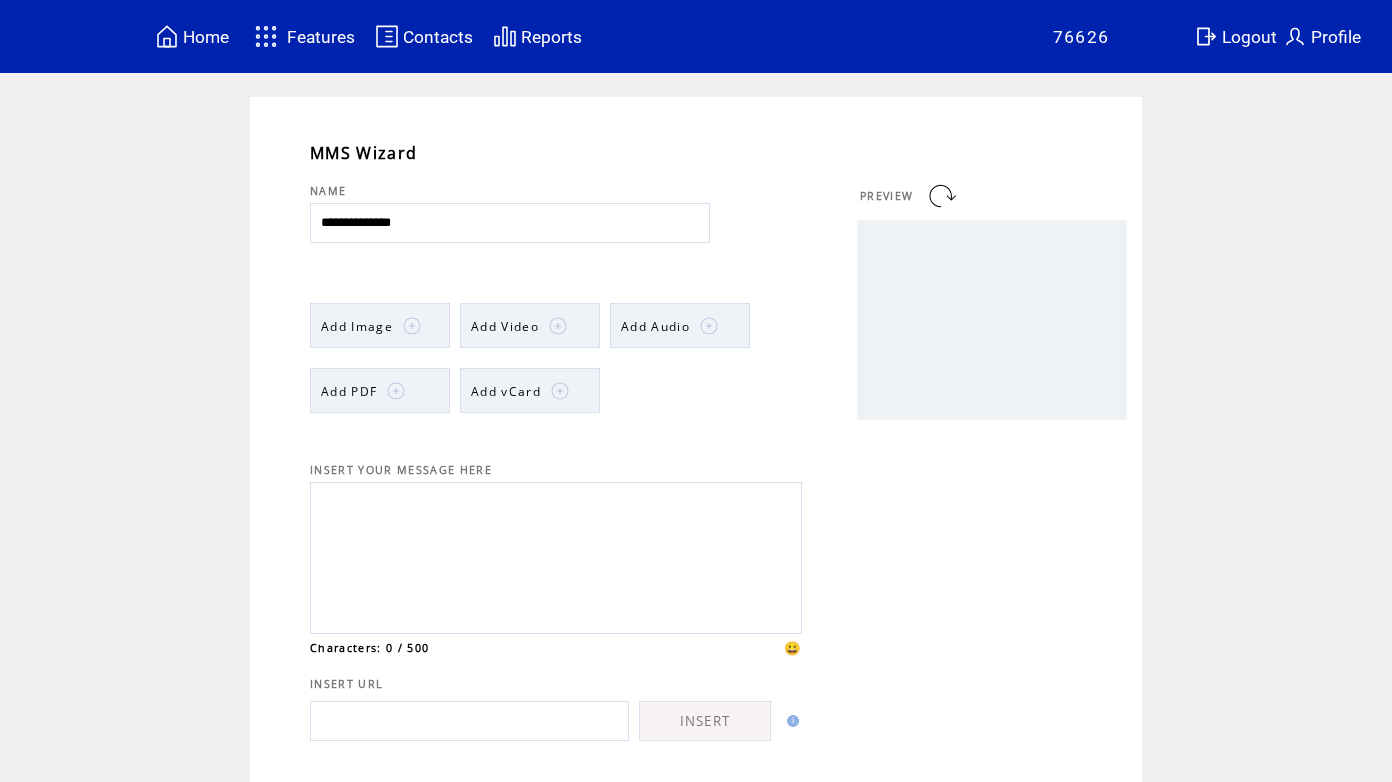 click on "Add Image" at bounding box center (357, 326) 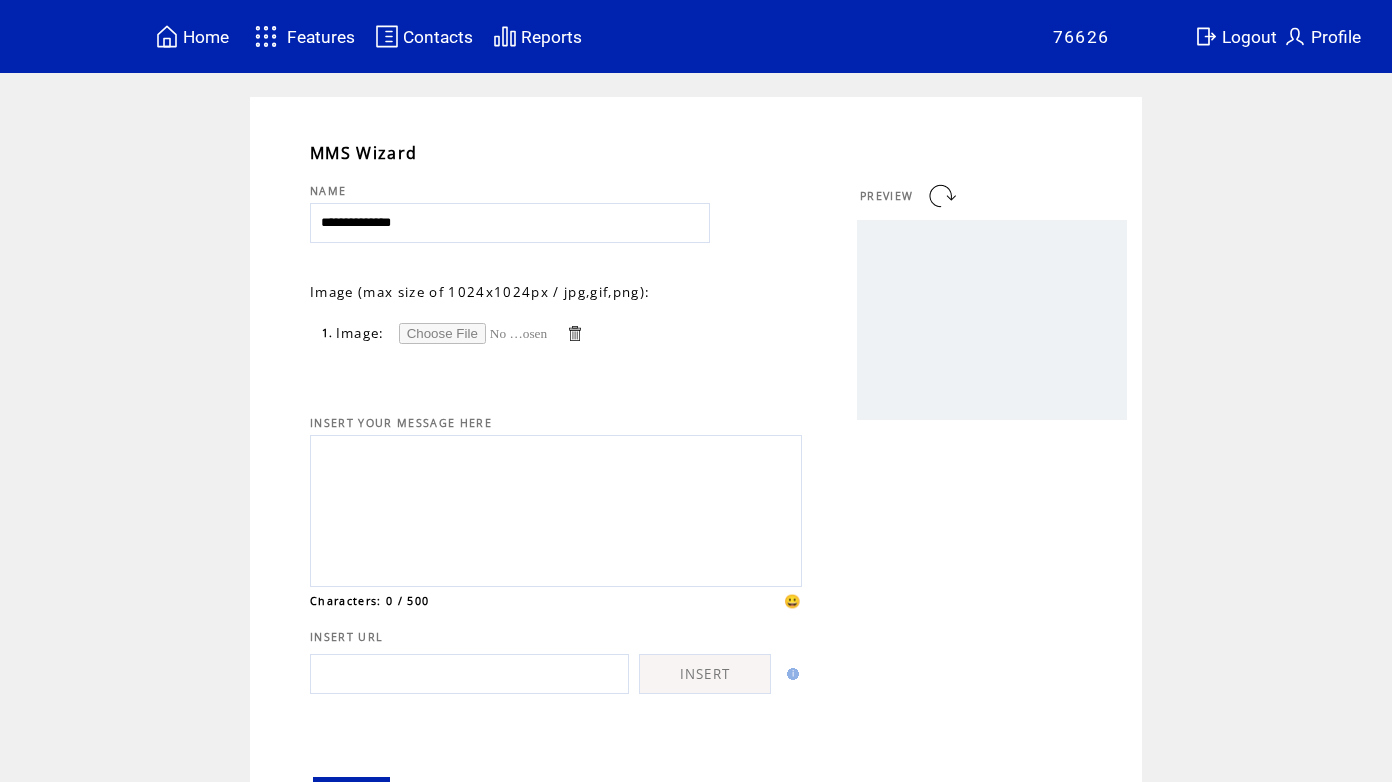 scroll, scrollTop: 0, scrollLeft: 0, axis: both 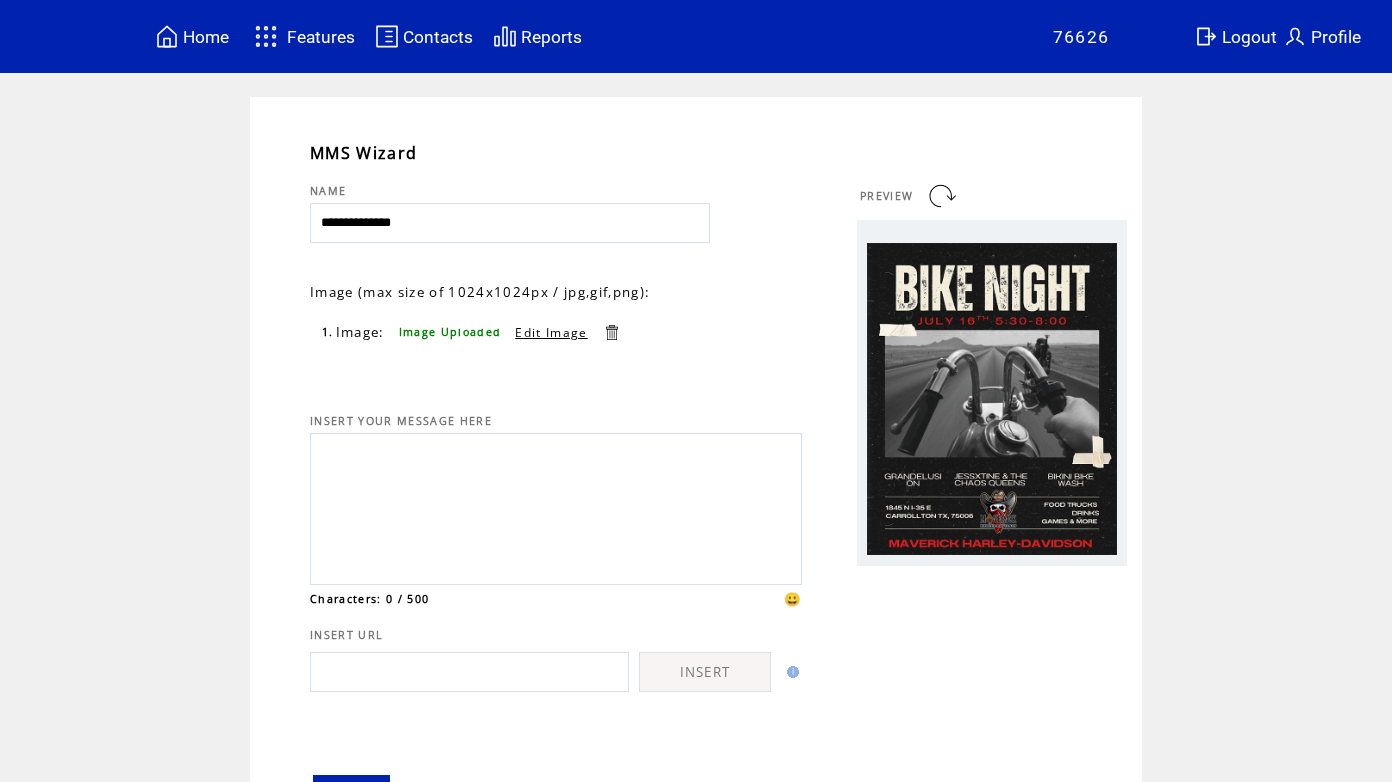 click at bounding box center (556, 506) 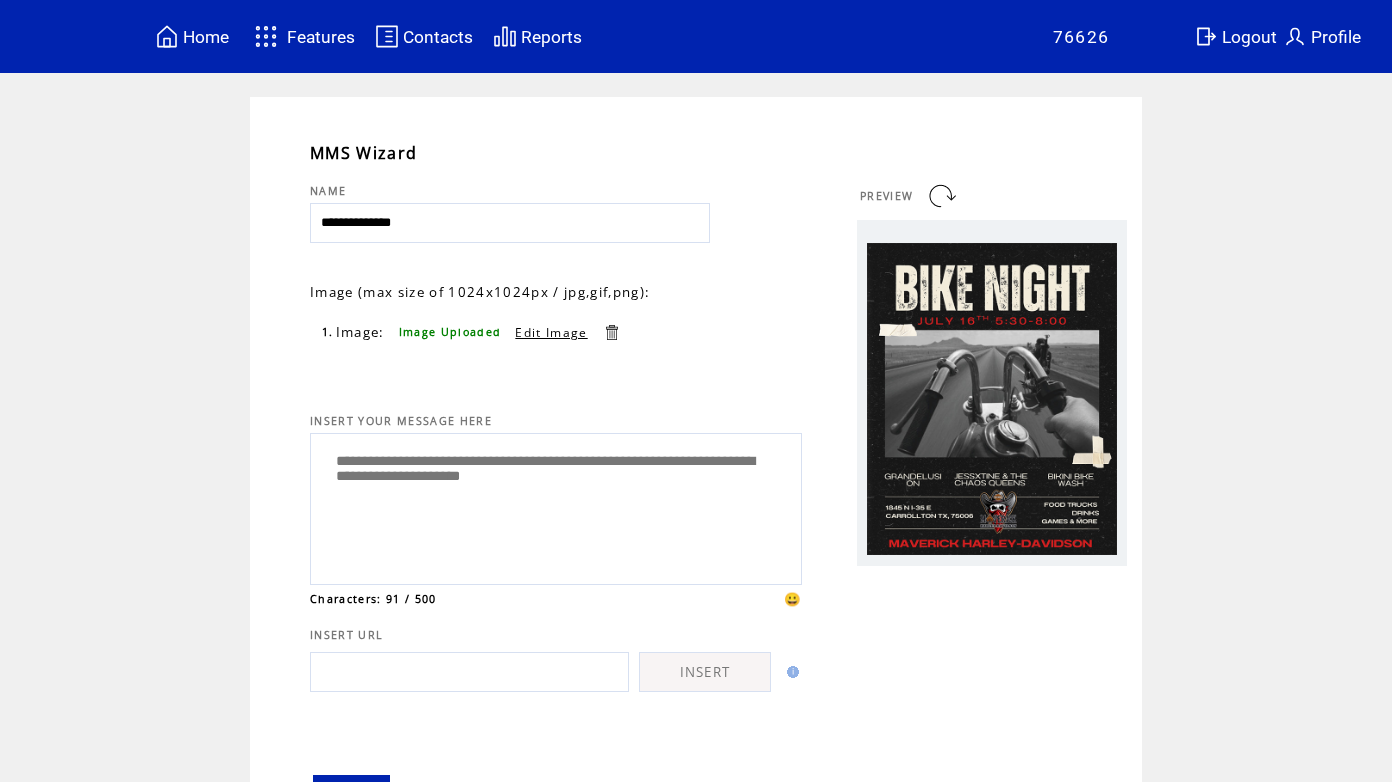 drag, startPoint x: 676, startPoint y: 482, endPoint x: 277, endPoint y: 445, distance: 400.71185 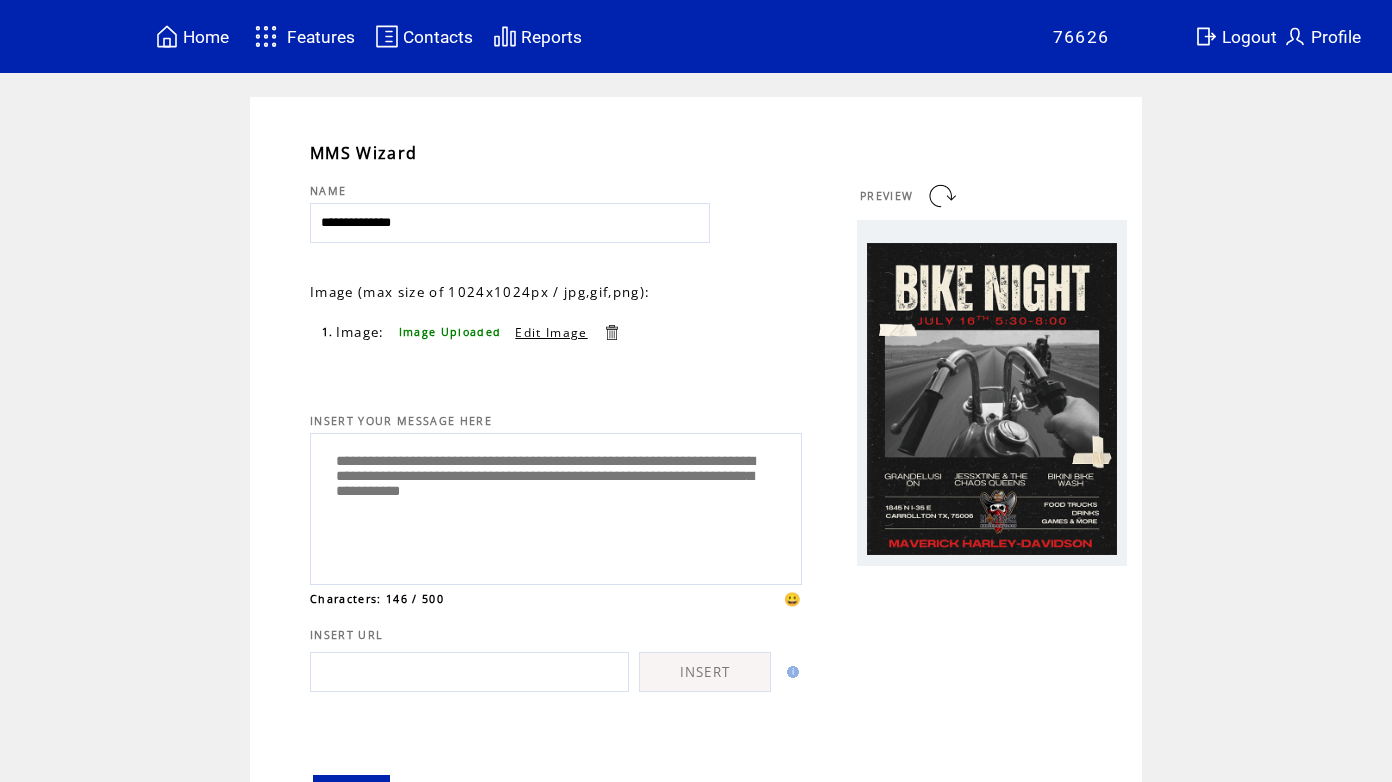 drag, startPoint x: 485, startPoint y: 523, endPoint x: 327, endPoint y: 524, distance: 158.00316 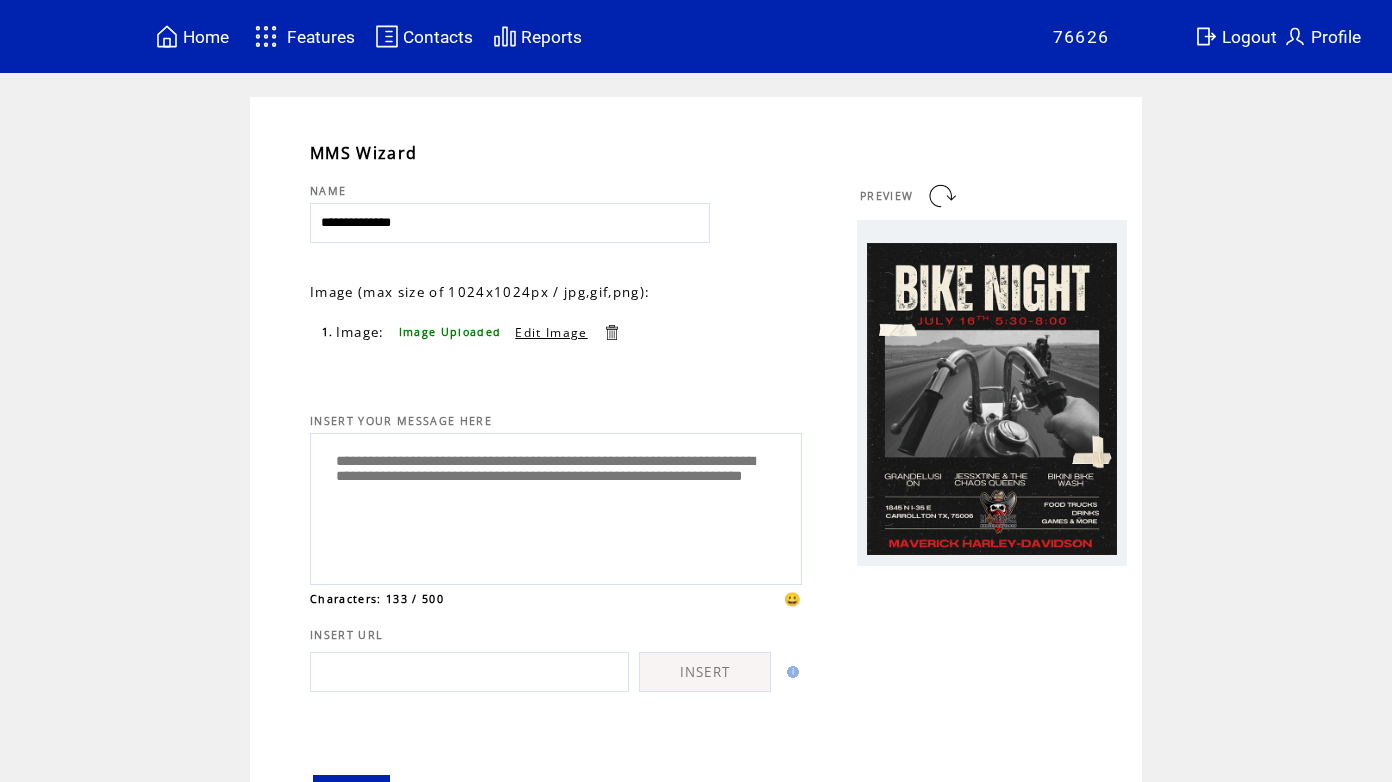 paste on "**********" 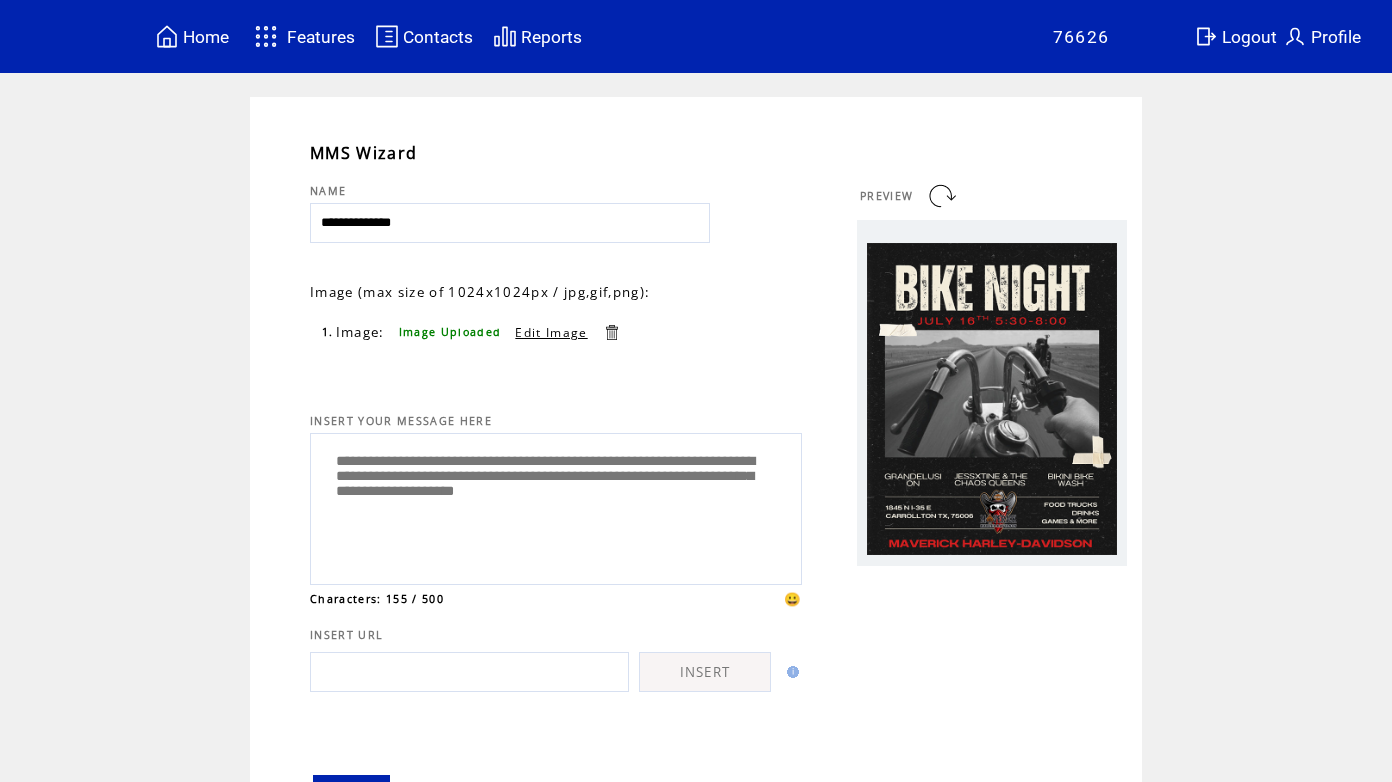 click on "**********" at bounding box center [556, 506] 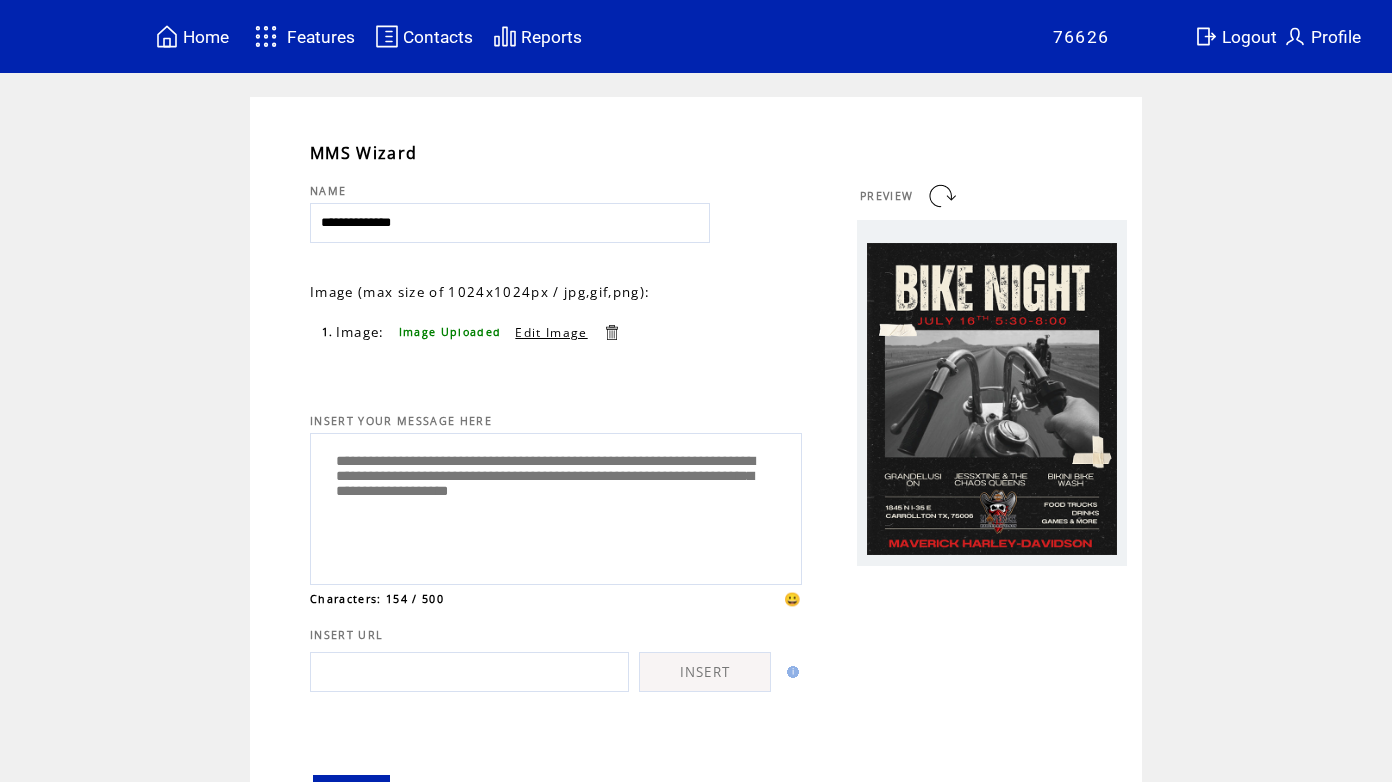 click on "**********" at bounding box center (556, 506) 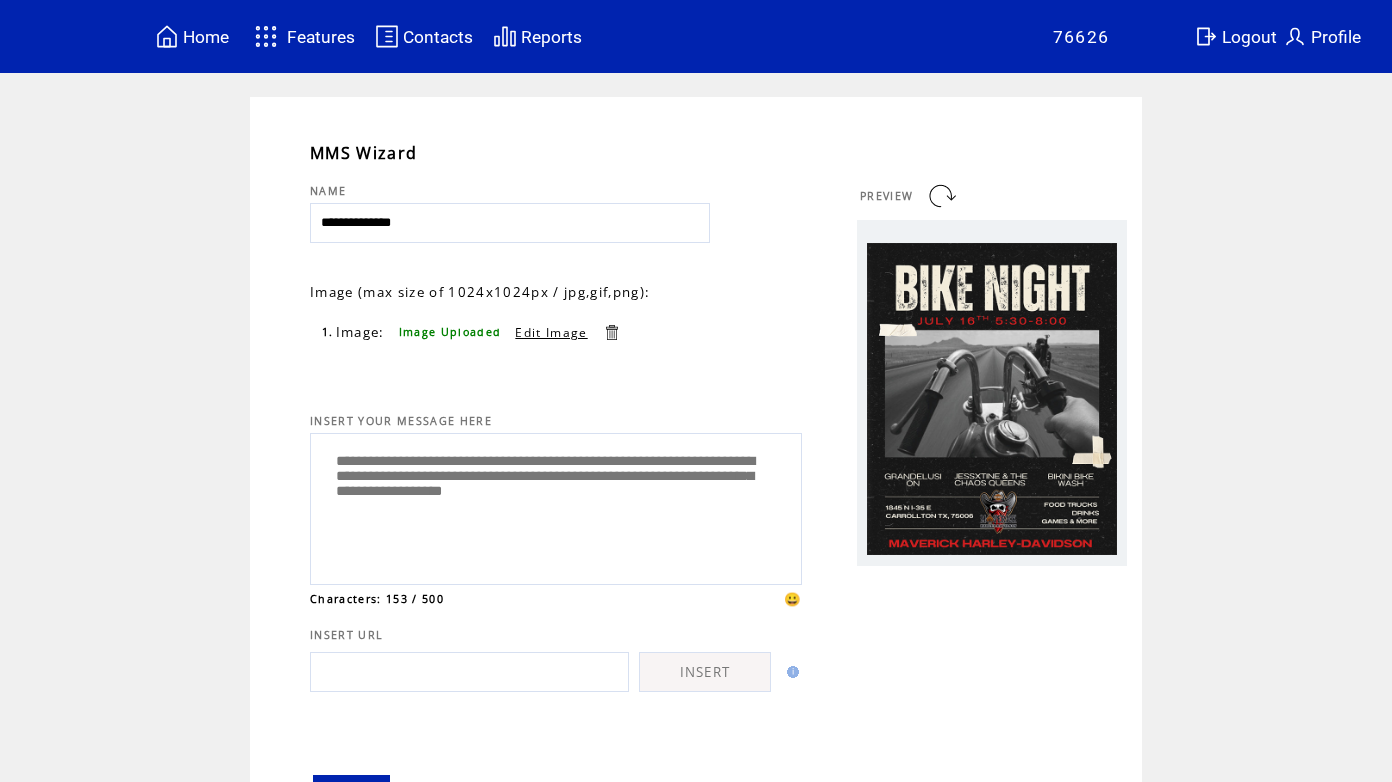 click on "**********" at bounding box center (556, 506) 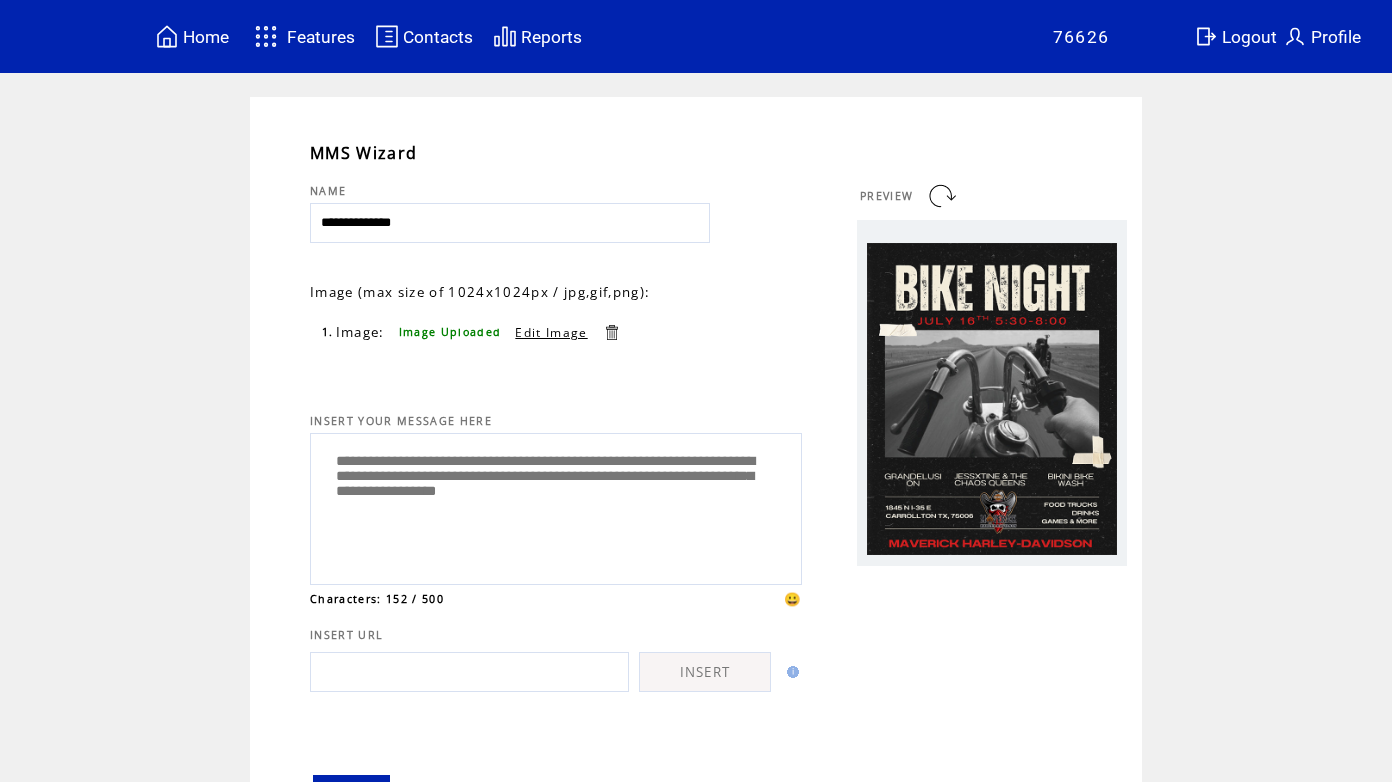 click on "**********" at bounding box center (556, 506) 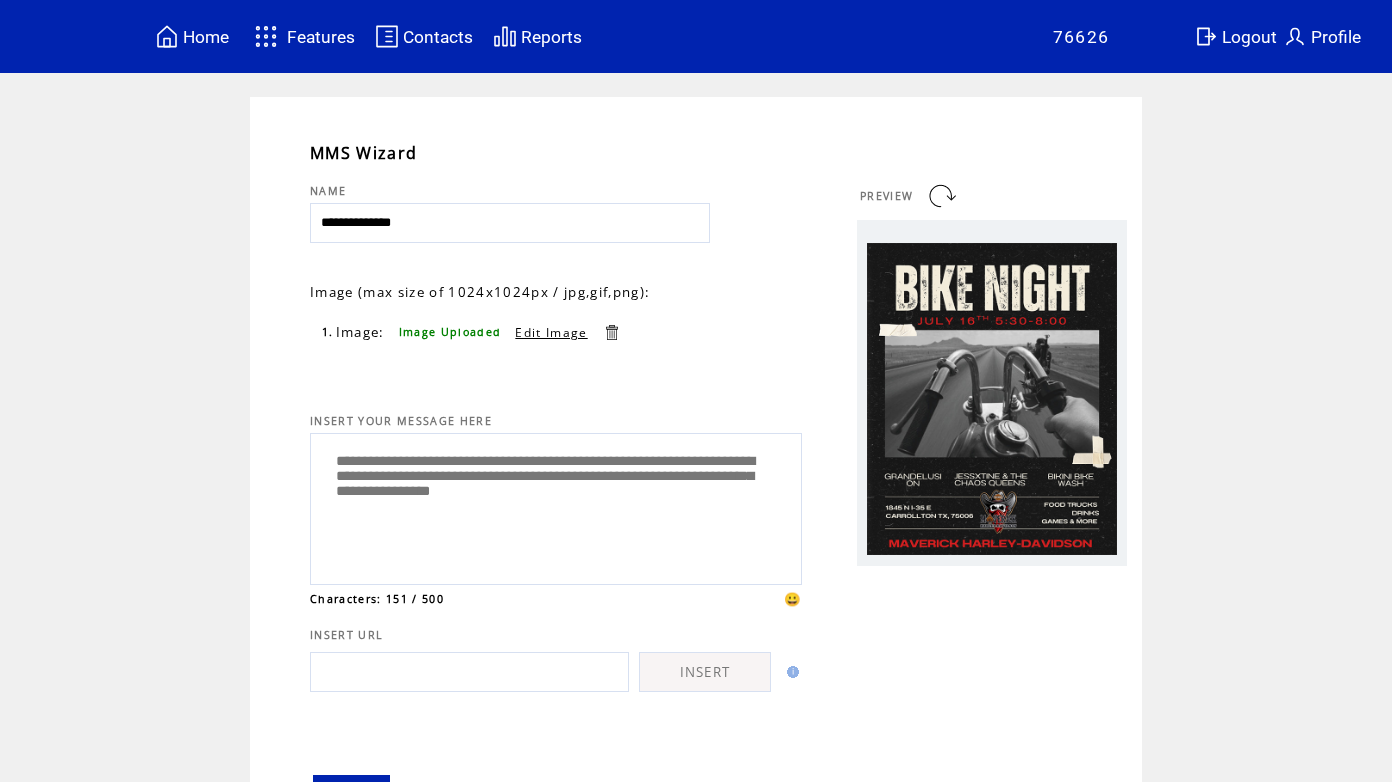 scroll, scrollTop: 122, scrollLeft: 0, axis: vertical 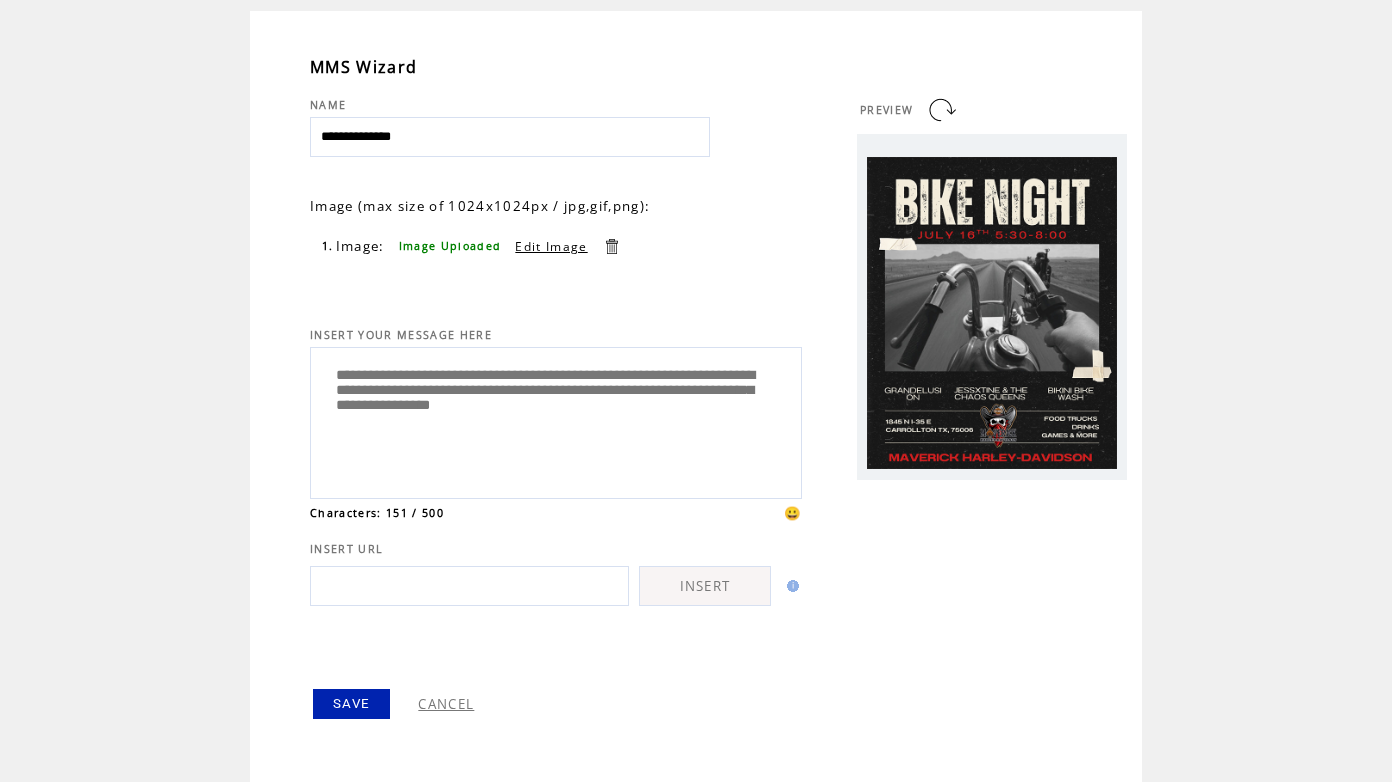 type on "**********" 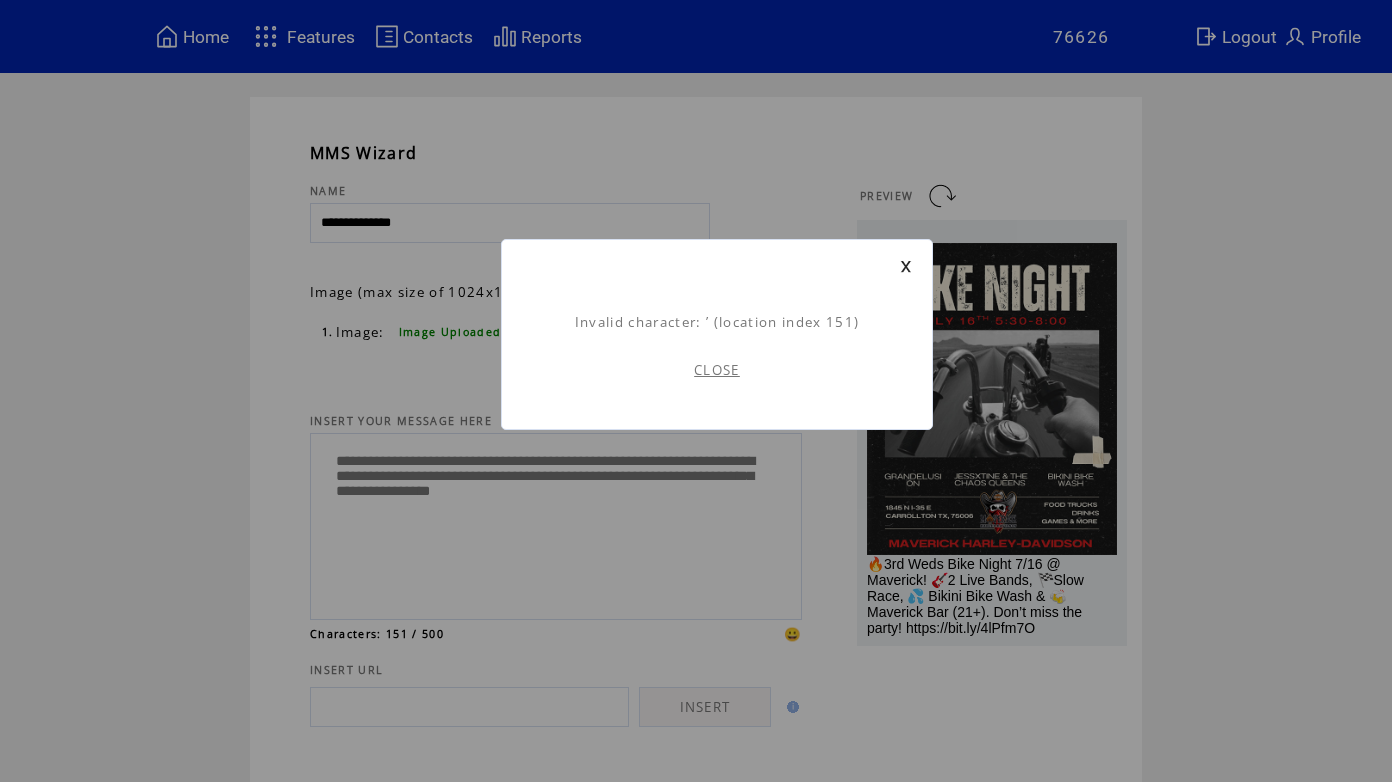 scroll, scrollTop: 1, scrollLeft: 0, axis: vertical 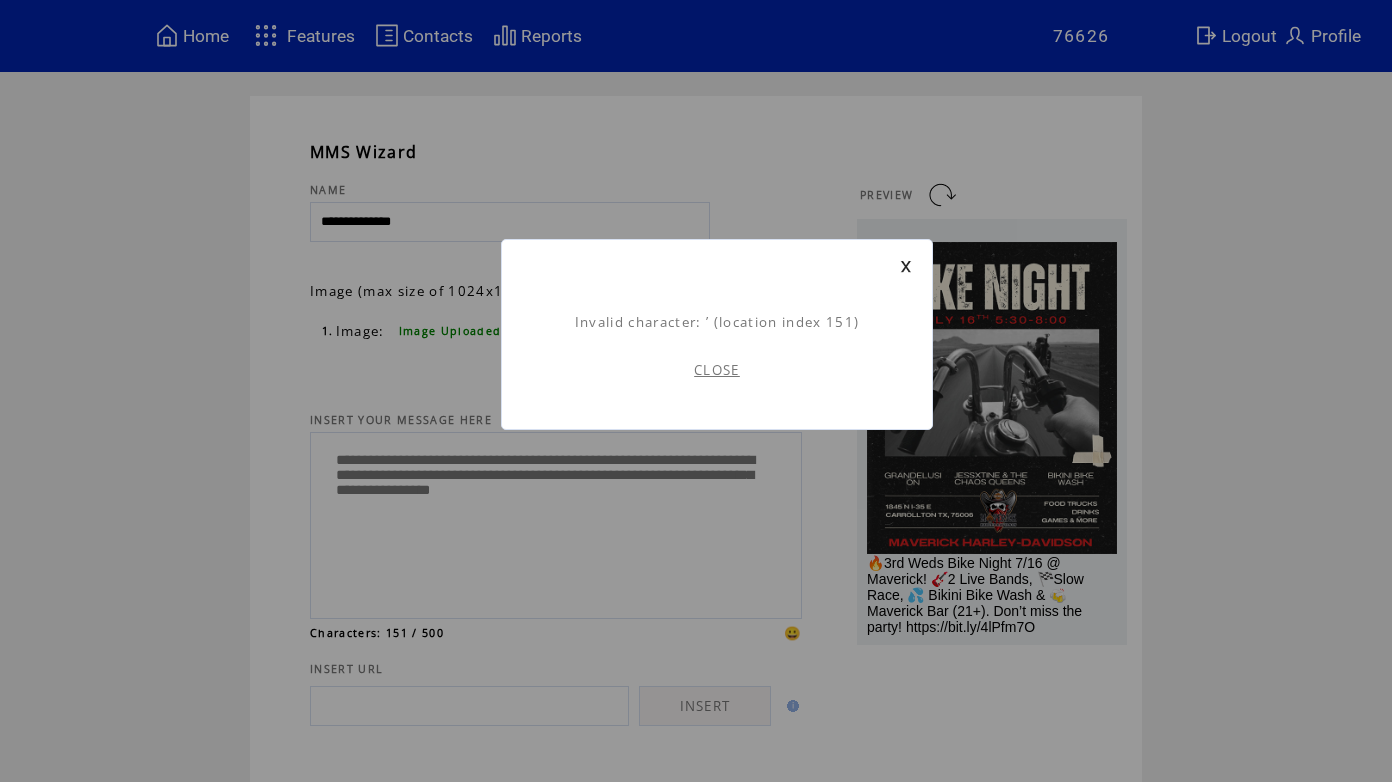 click on "CLOSE" at bounding box center [717, 370] 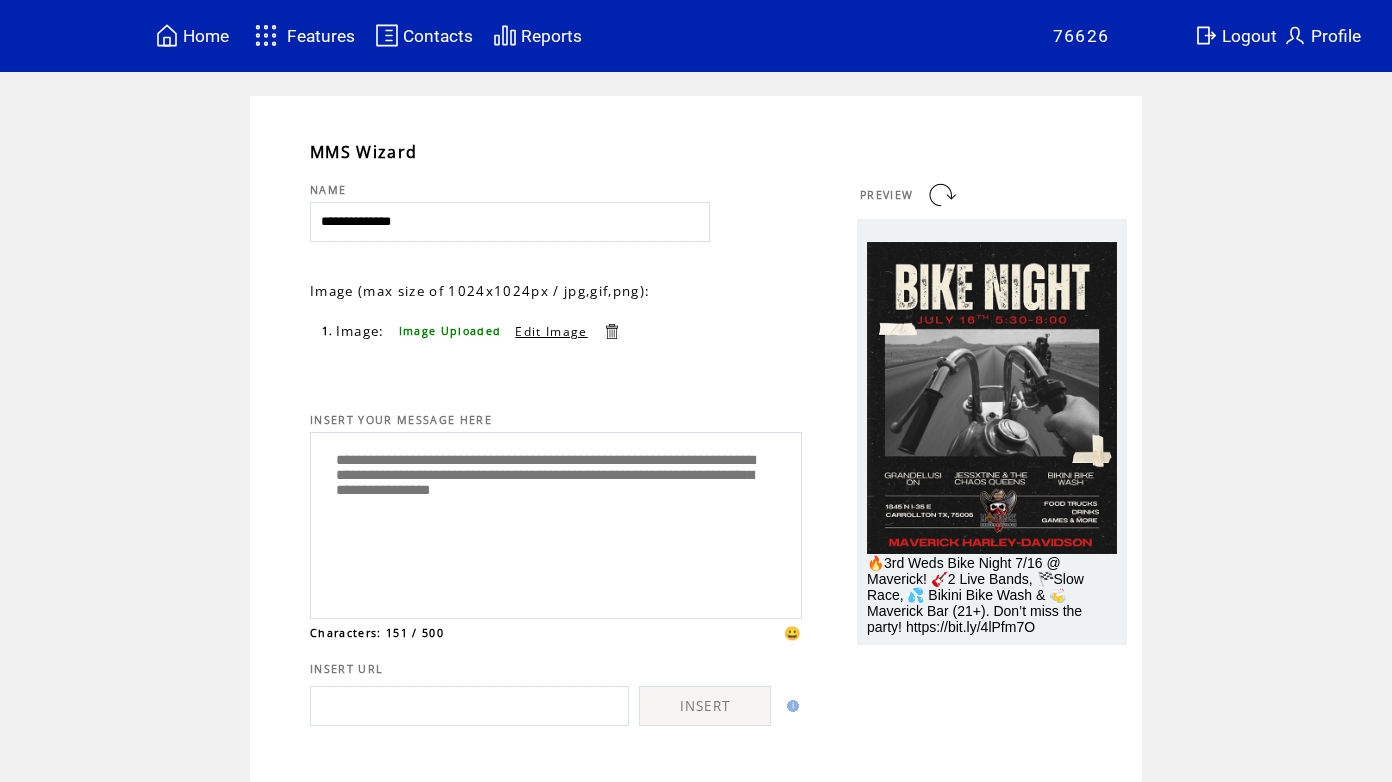 scroll, scrollTop: 0, scrollLeft: 0, axis: both 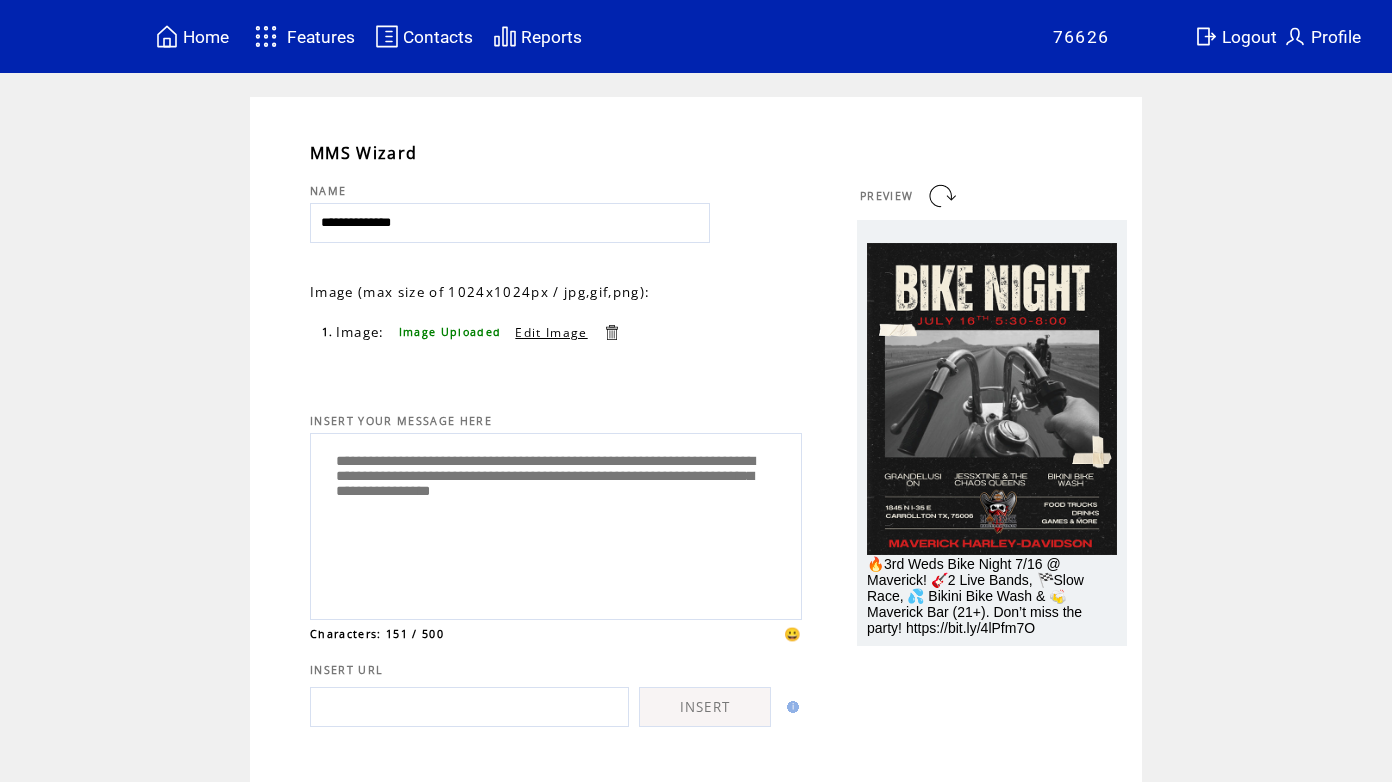 click on "**********" at bounding box center [556, 524] 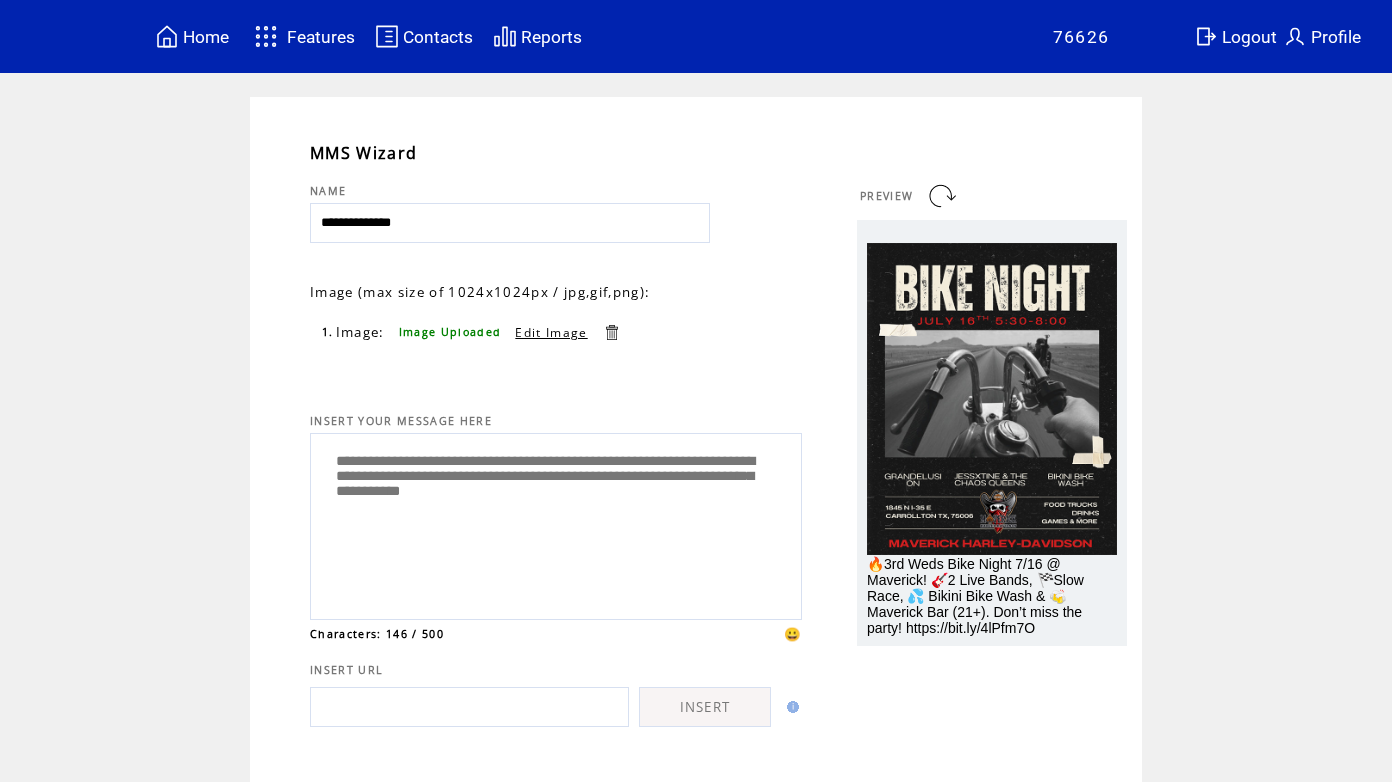 click on "**********" at bounding box center (556, 524) 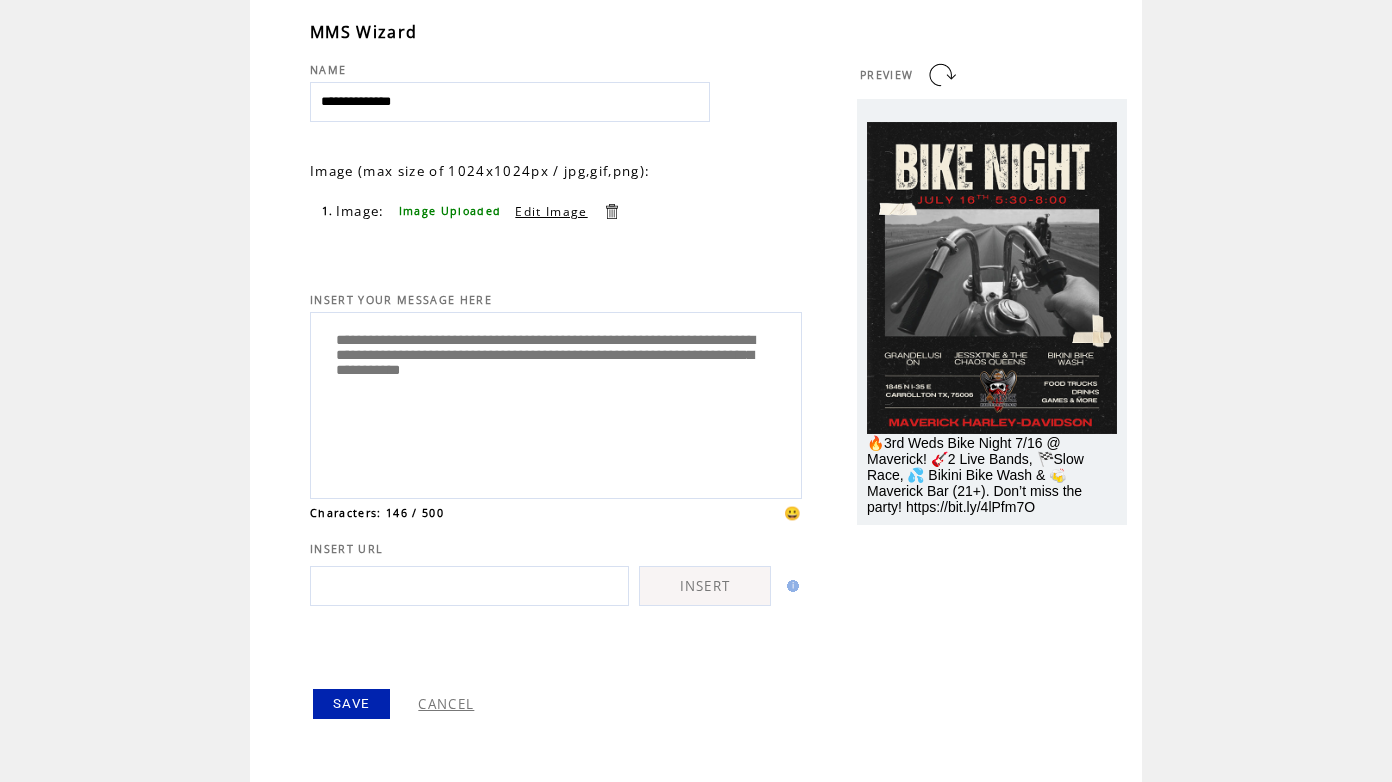type on "**********" 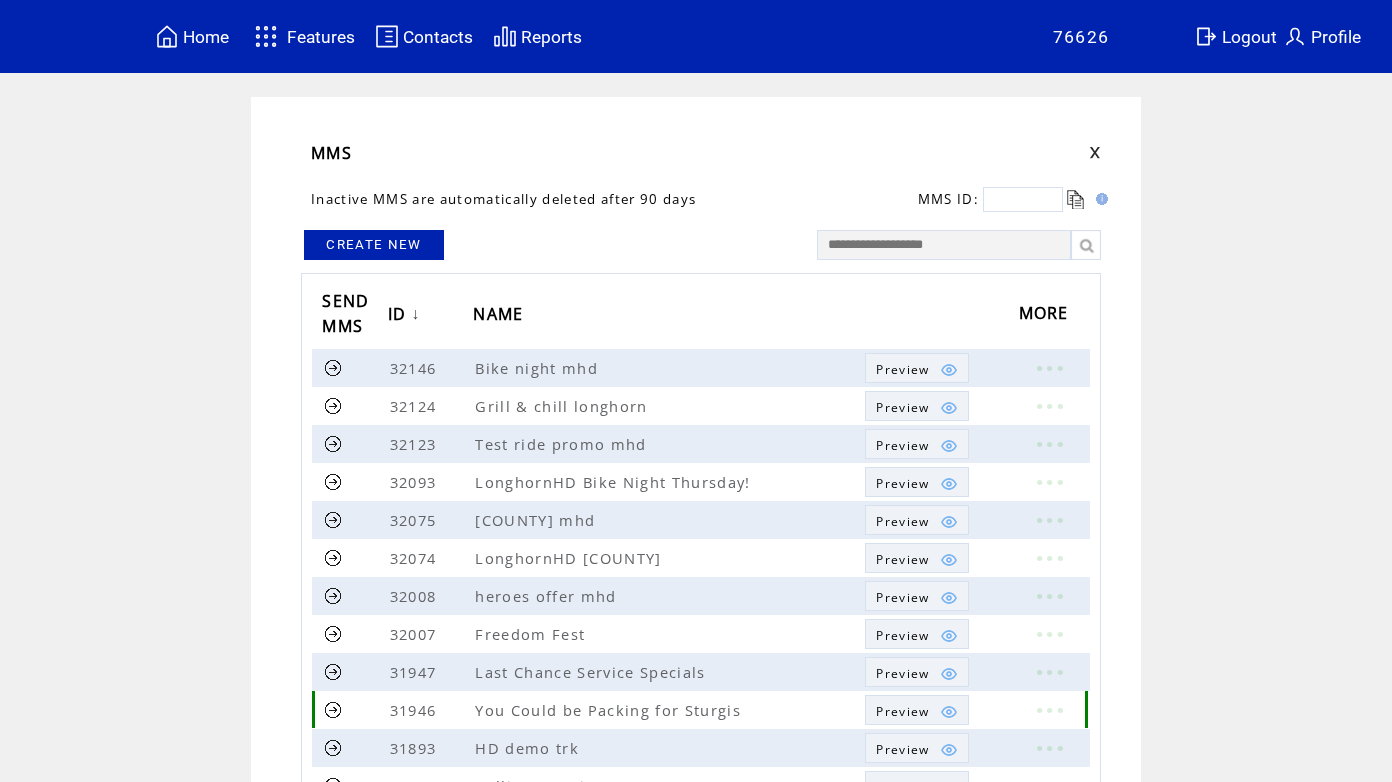 scroll, scrollTop: 0, scrollLeft: 0, axis: both 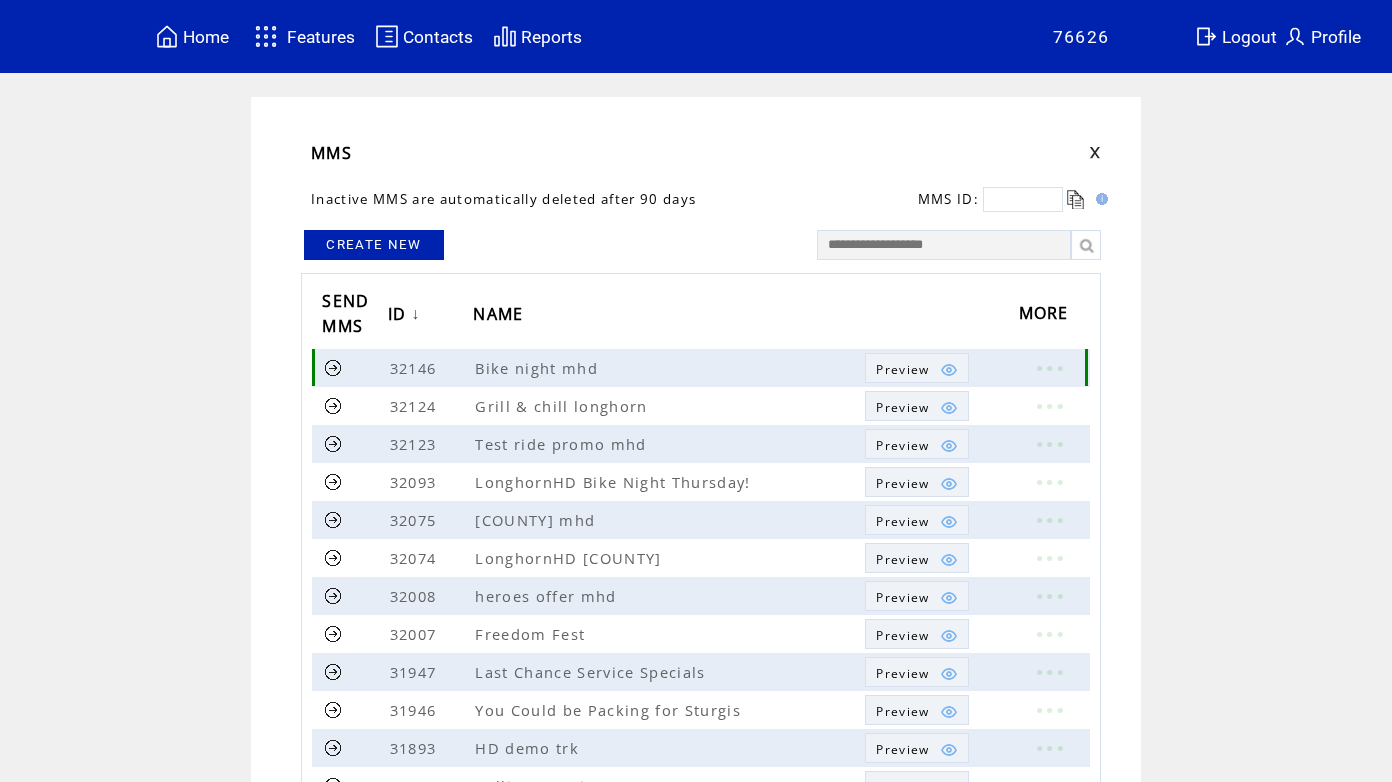 click at bounding box center [333, 367] 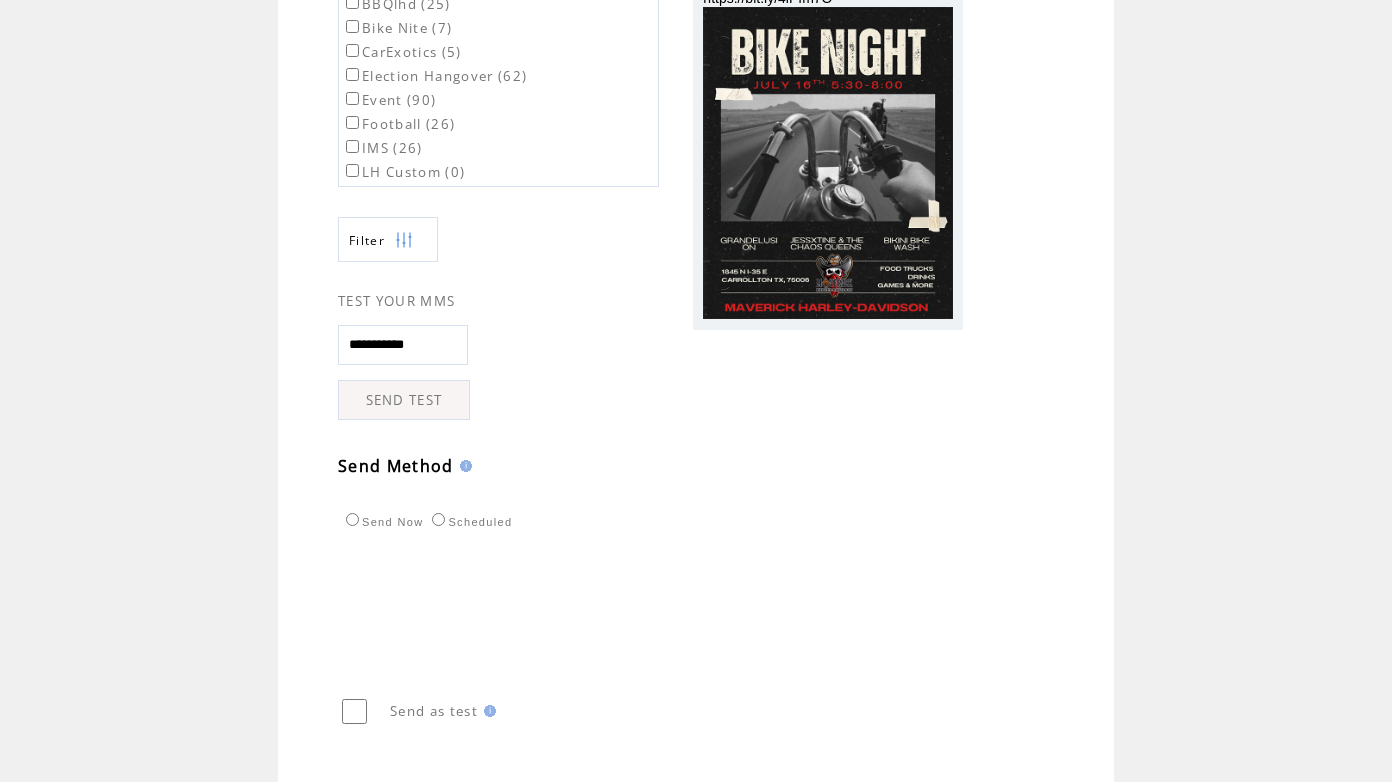 scroll, scrollTop: 326, scrollLeft: 0, axis: vertical 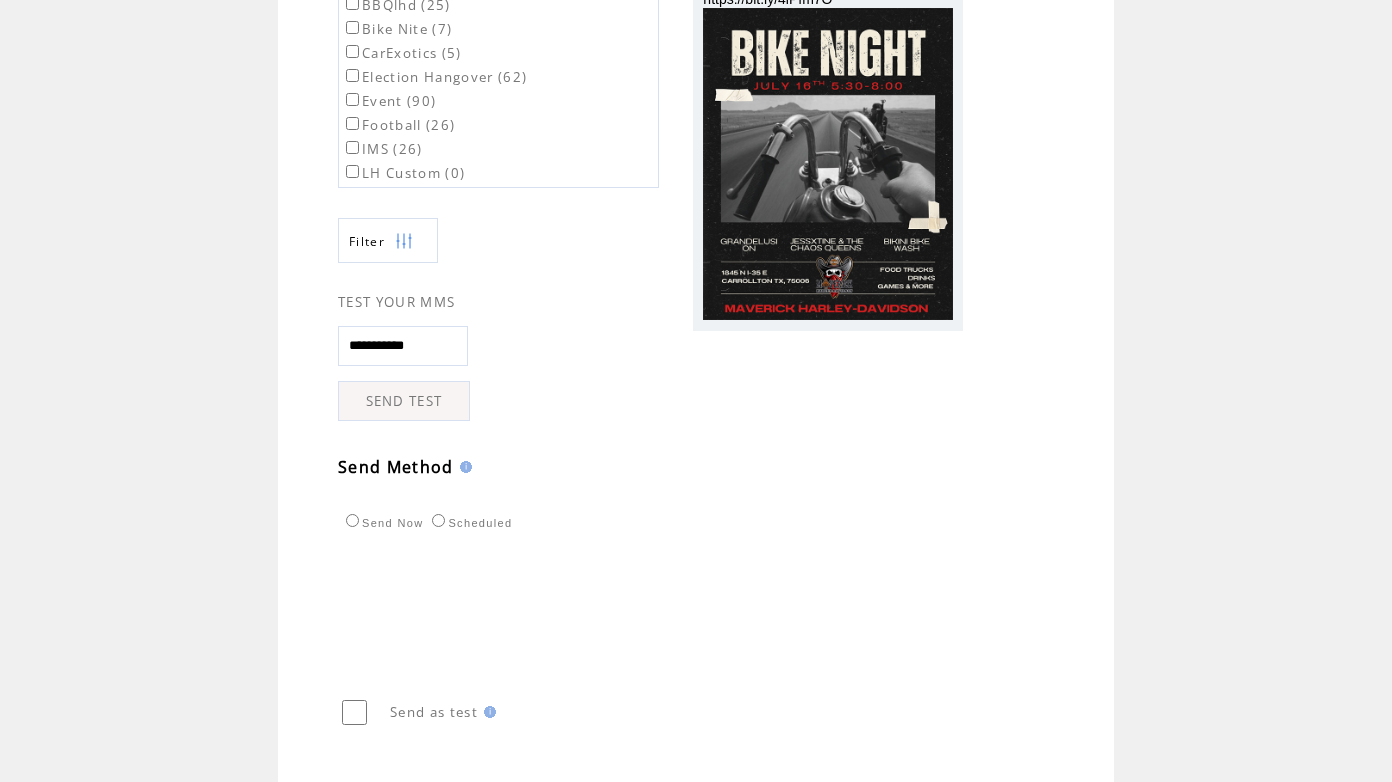 click on "SEND TEST" at bounding box center [404, 401] 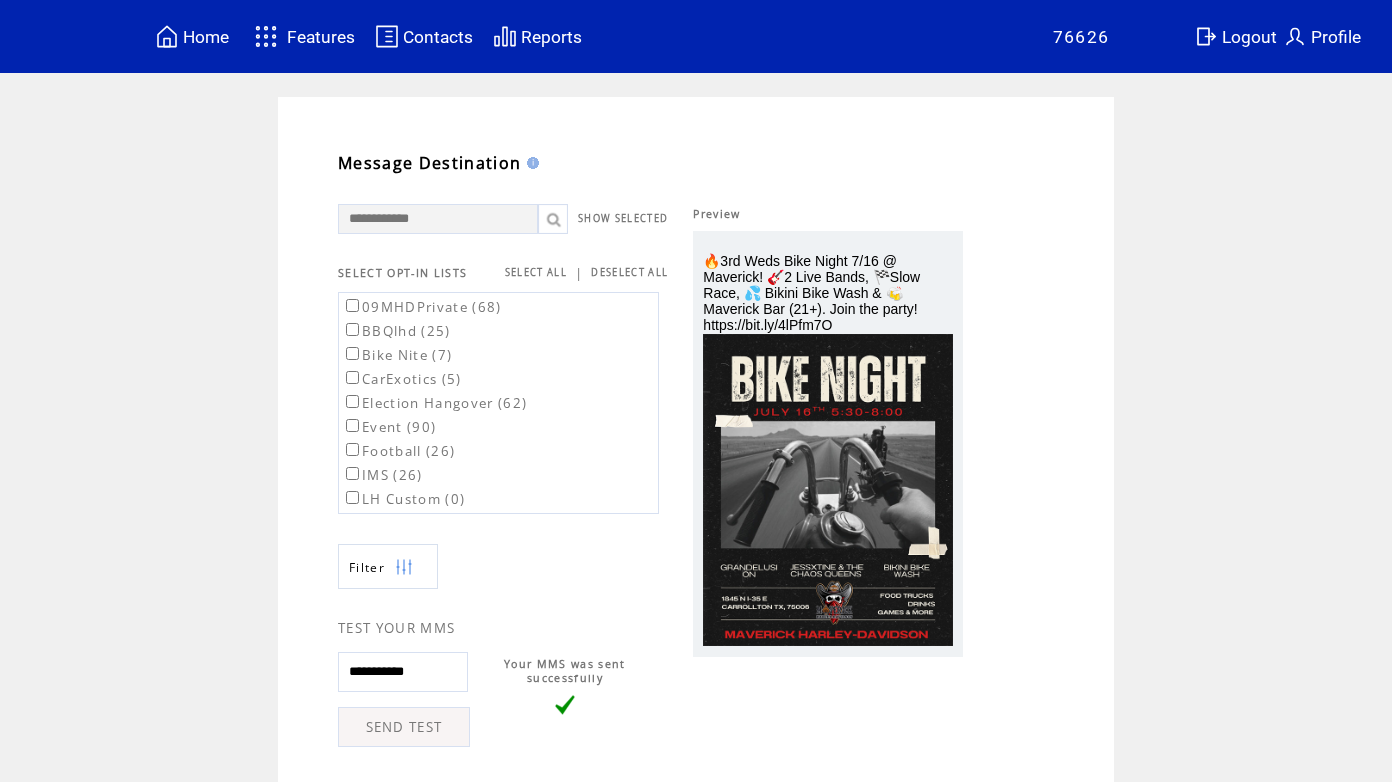scroll, scrollTop: 0, scrollLeft: 0, axis: both 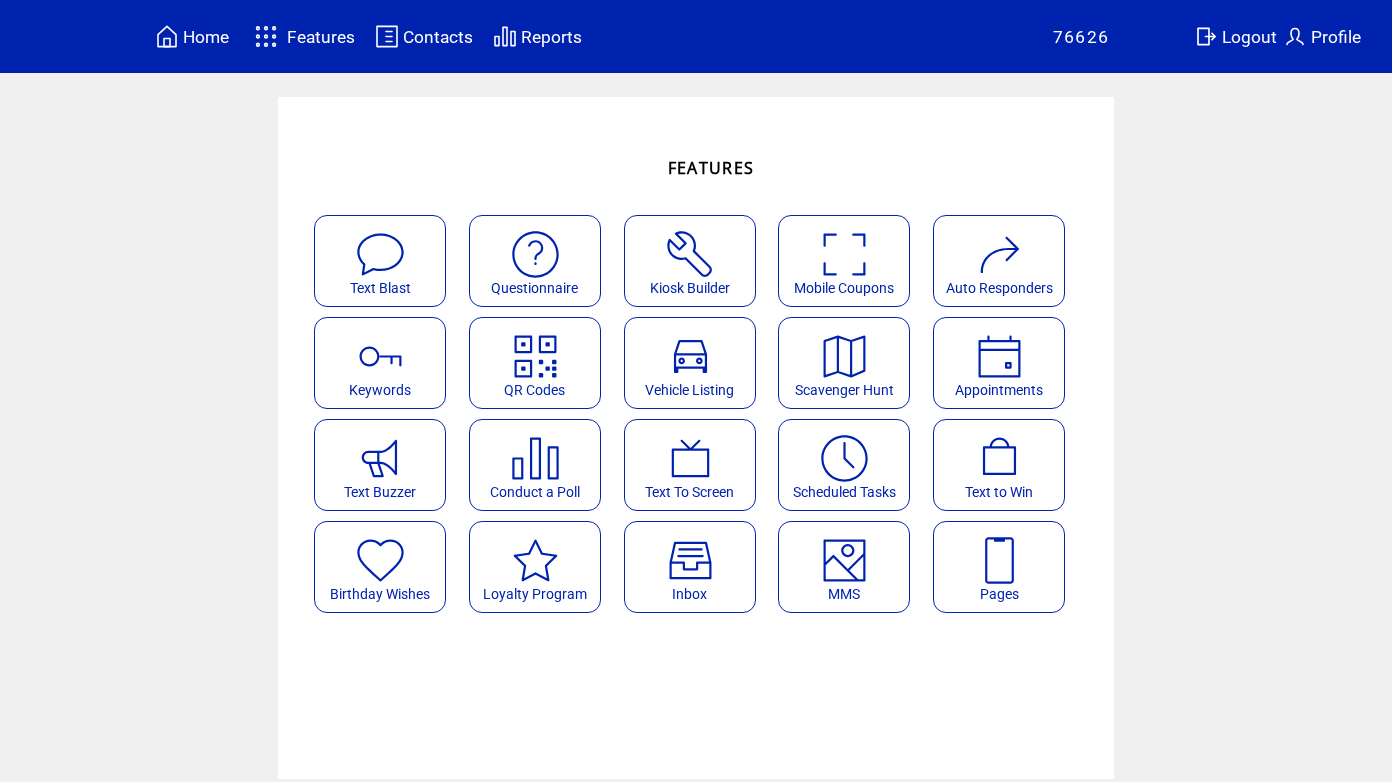 click at bounding box center (844, 560) 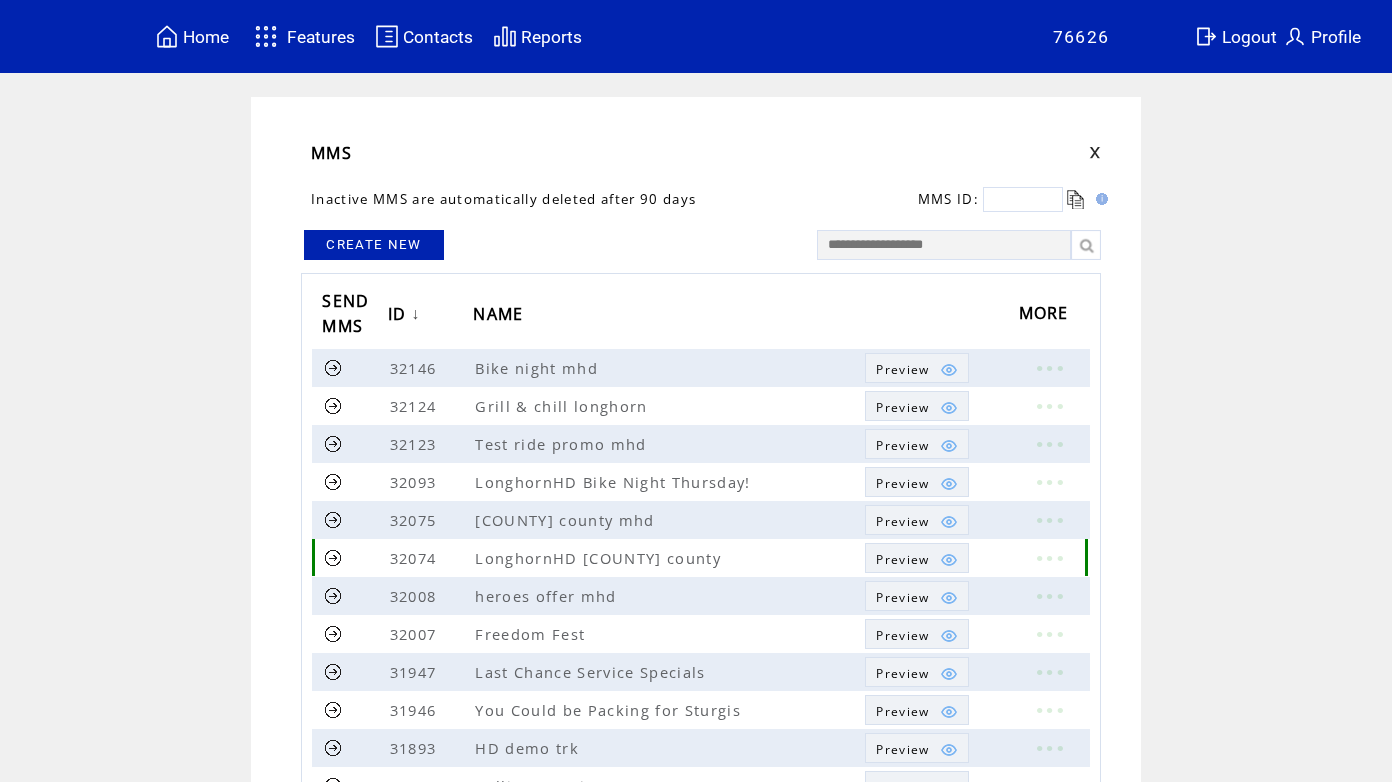 scroll, scrollTop: 0, scrollLeft: 0, axis: both 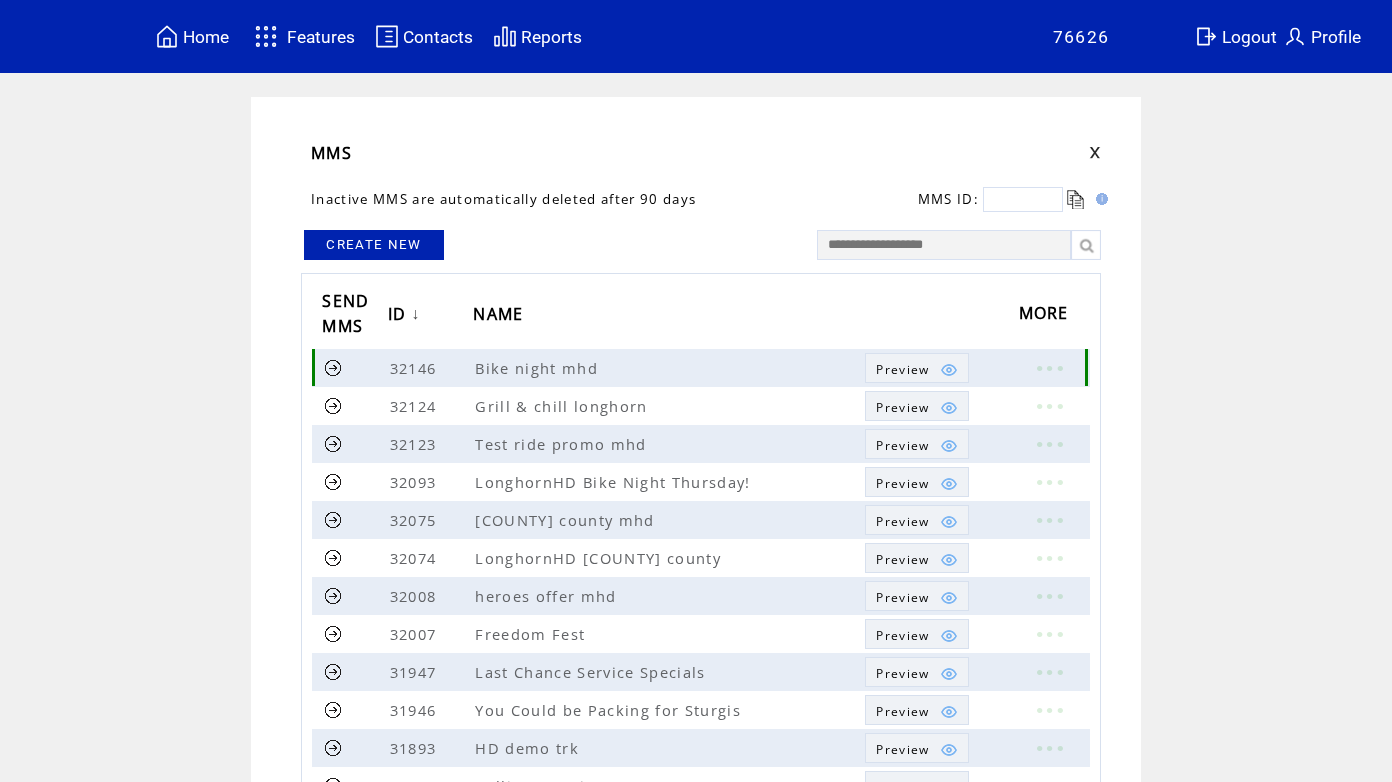 click at bounding box center (1049, 368) 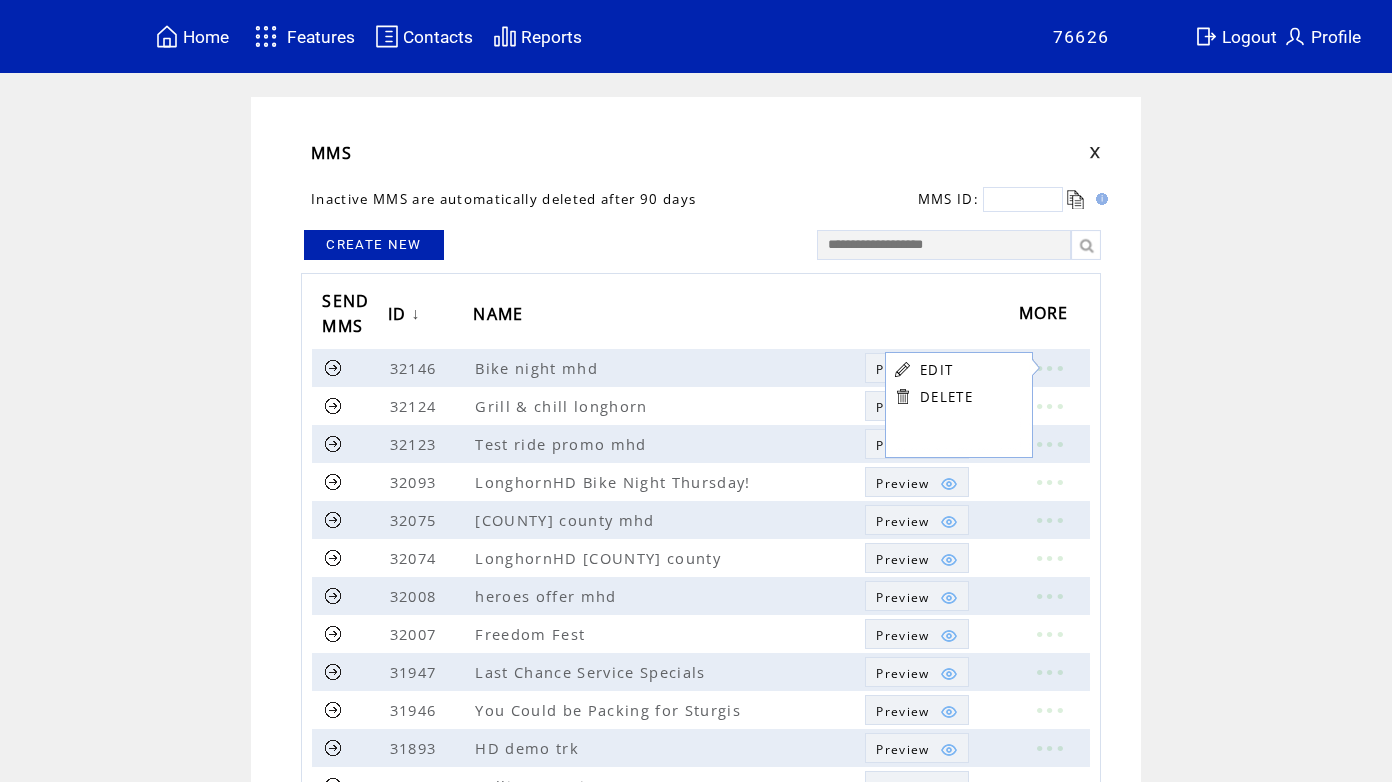 click on "EDIT" at bounding box center [936, 370] 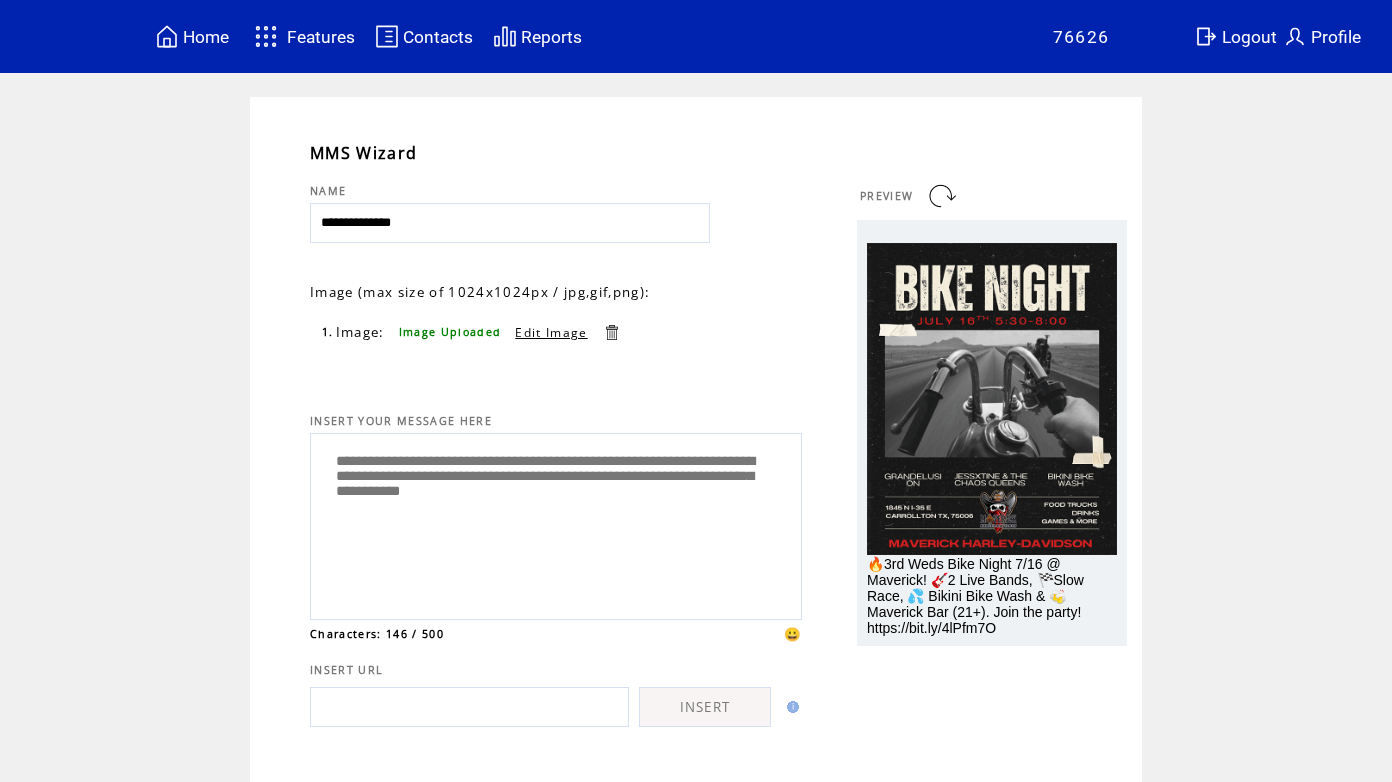scroll, scrollTop: 0, scrollLeft: 0, axis: both 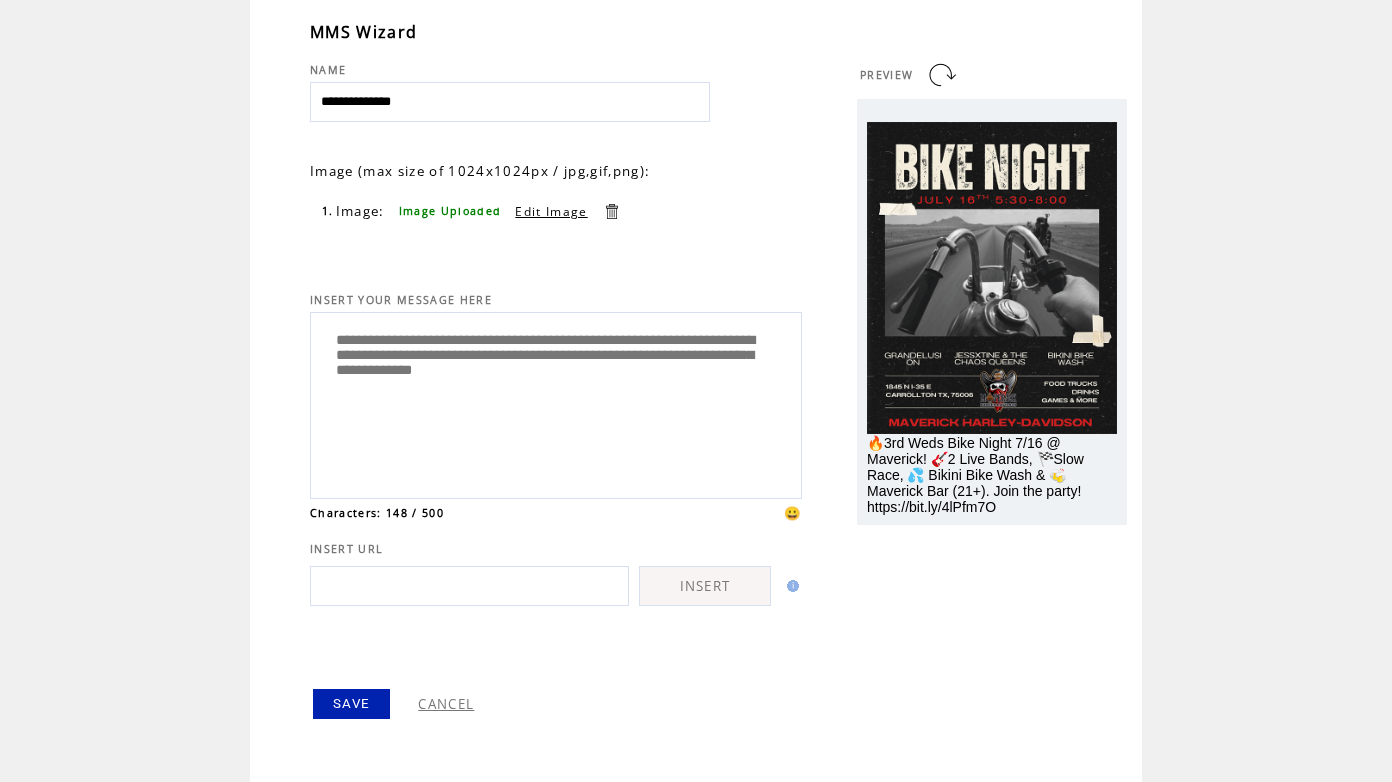 type on "**********" 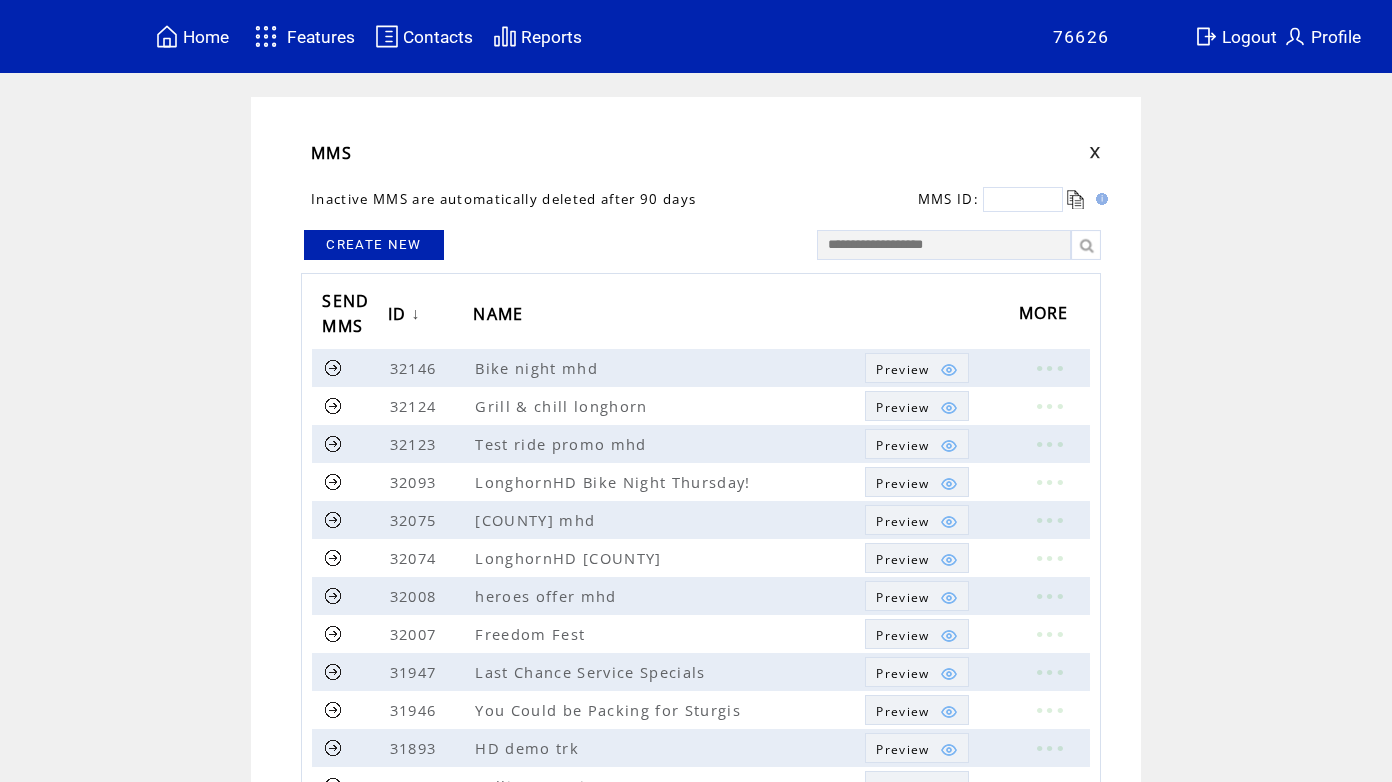 scroll, scrollTop: 0, scrollLeft: 0, axis: both 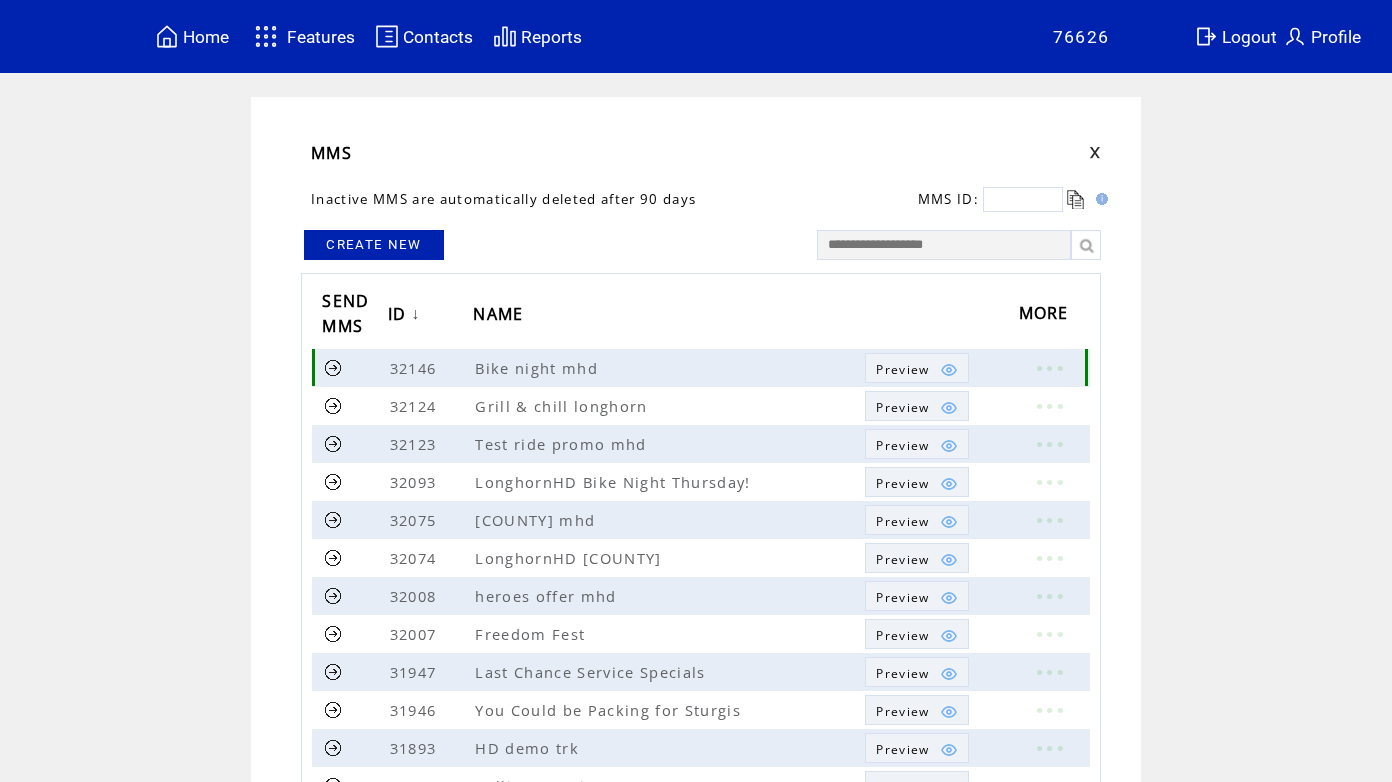 click at bounding box center (333, 367) 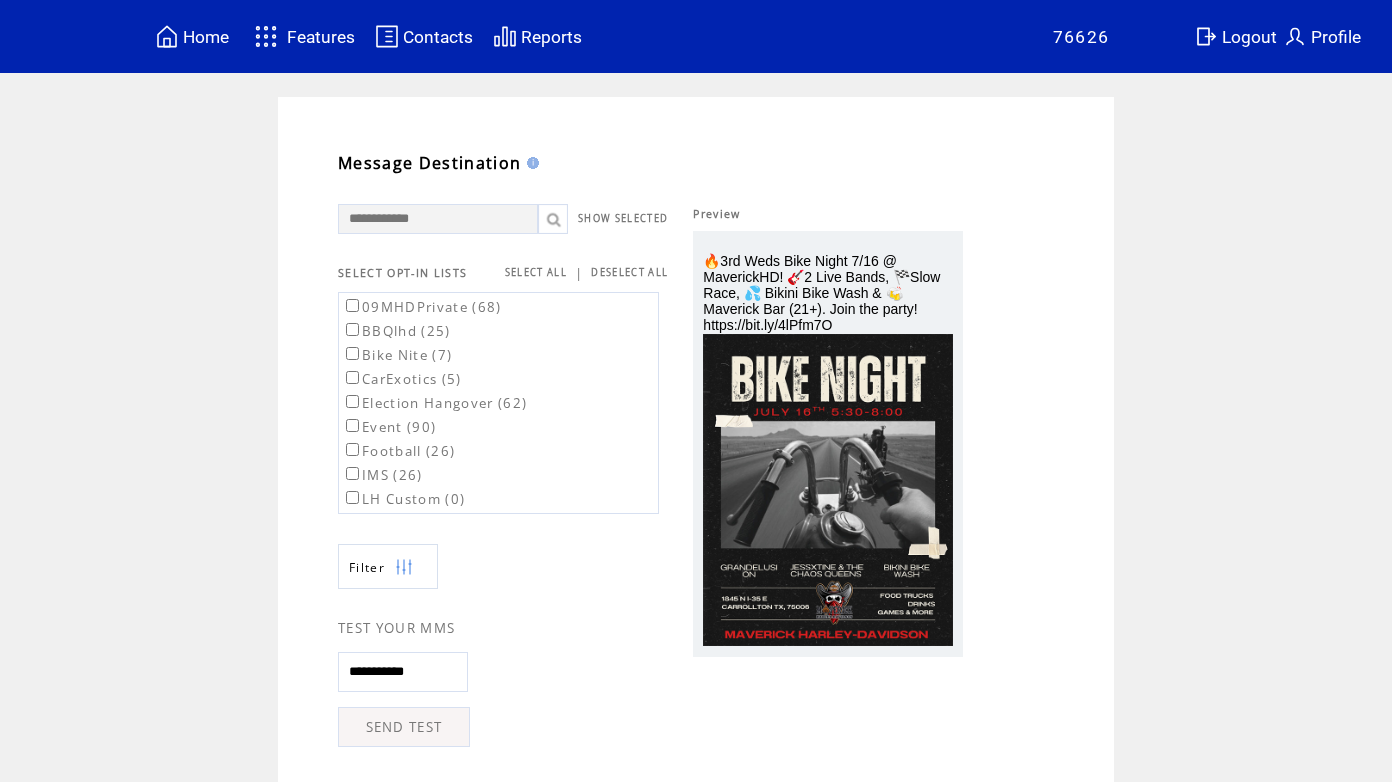 scroll, scrollTop: 0, scrollLeft: 0, axis: both 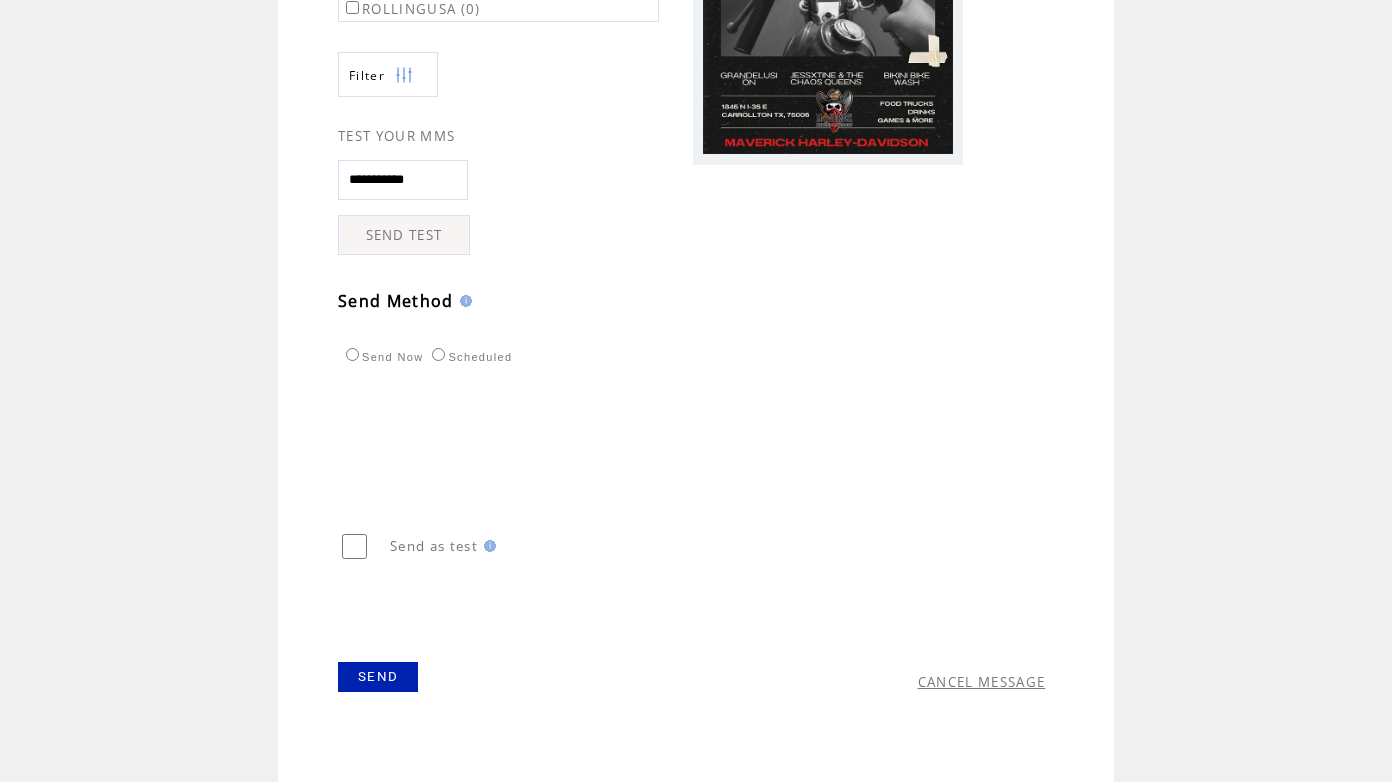 click on "SEND" at bounding box center [378, 677] 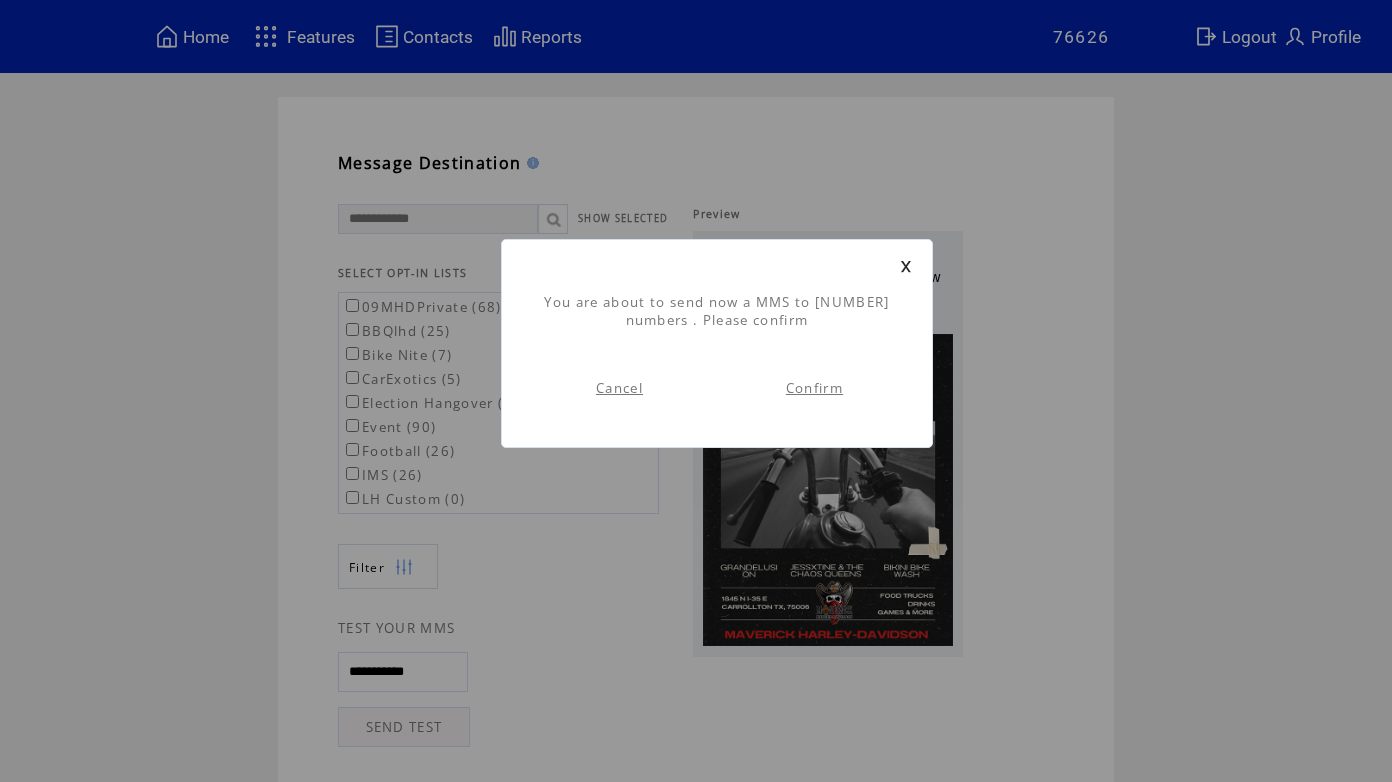scroll, scrollTop: 1, scrollLeft: 0, axis: vertical 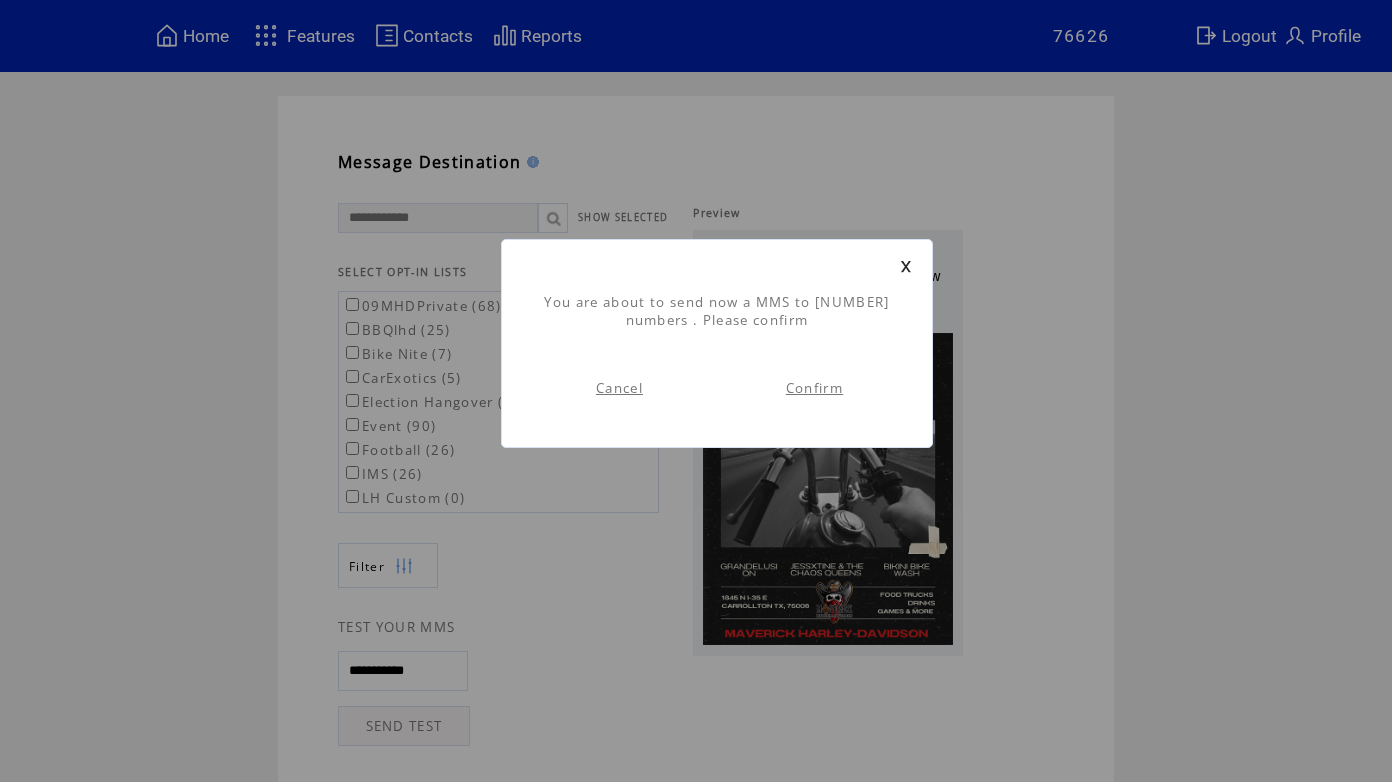 click on "Confirm" at bounding box center (814, 388) 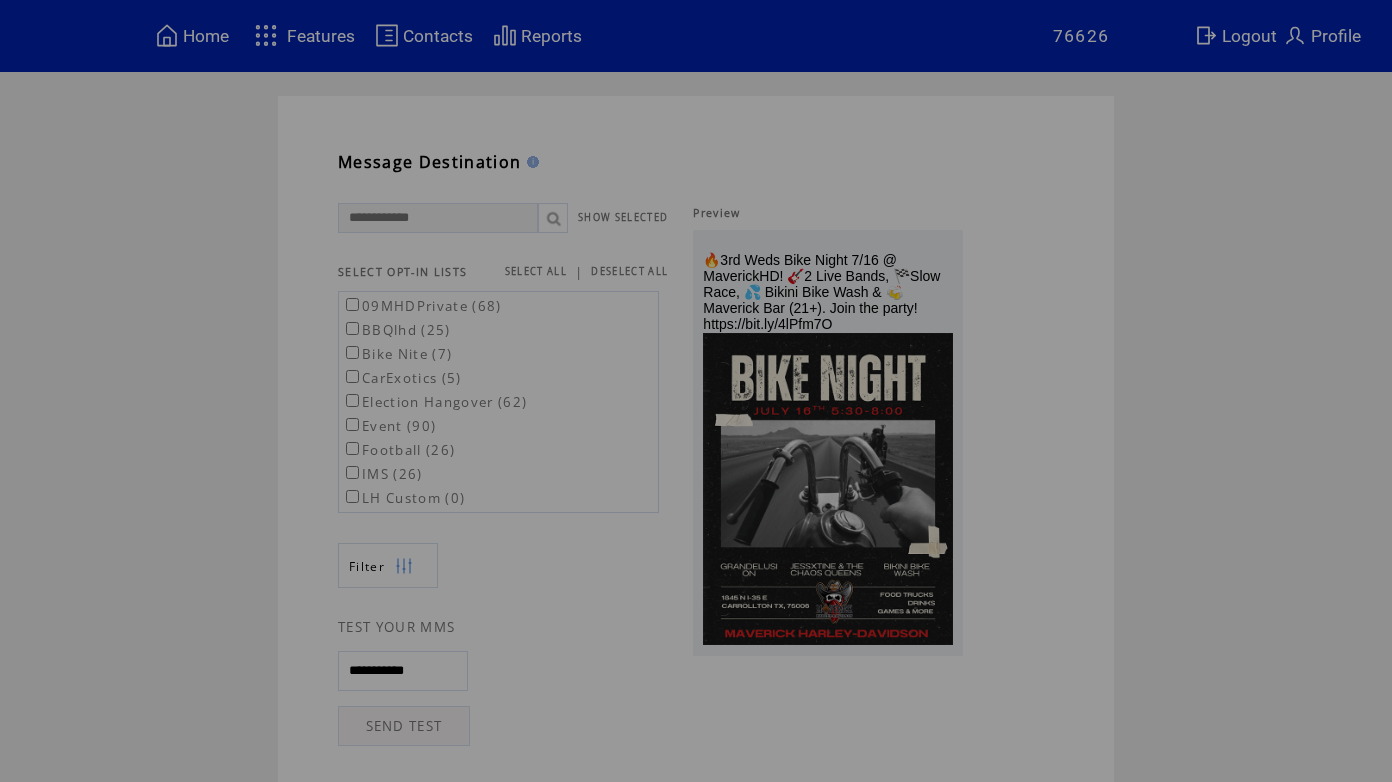 scroll, scrollTop: 0, scrollLeft: 0, axis: both 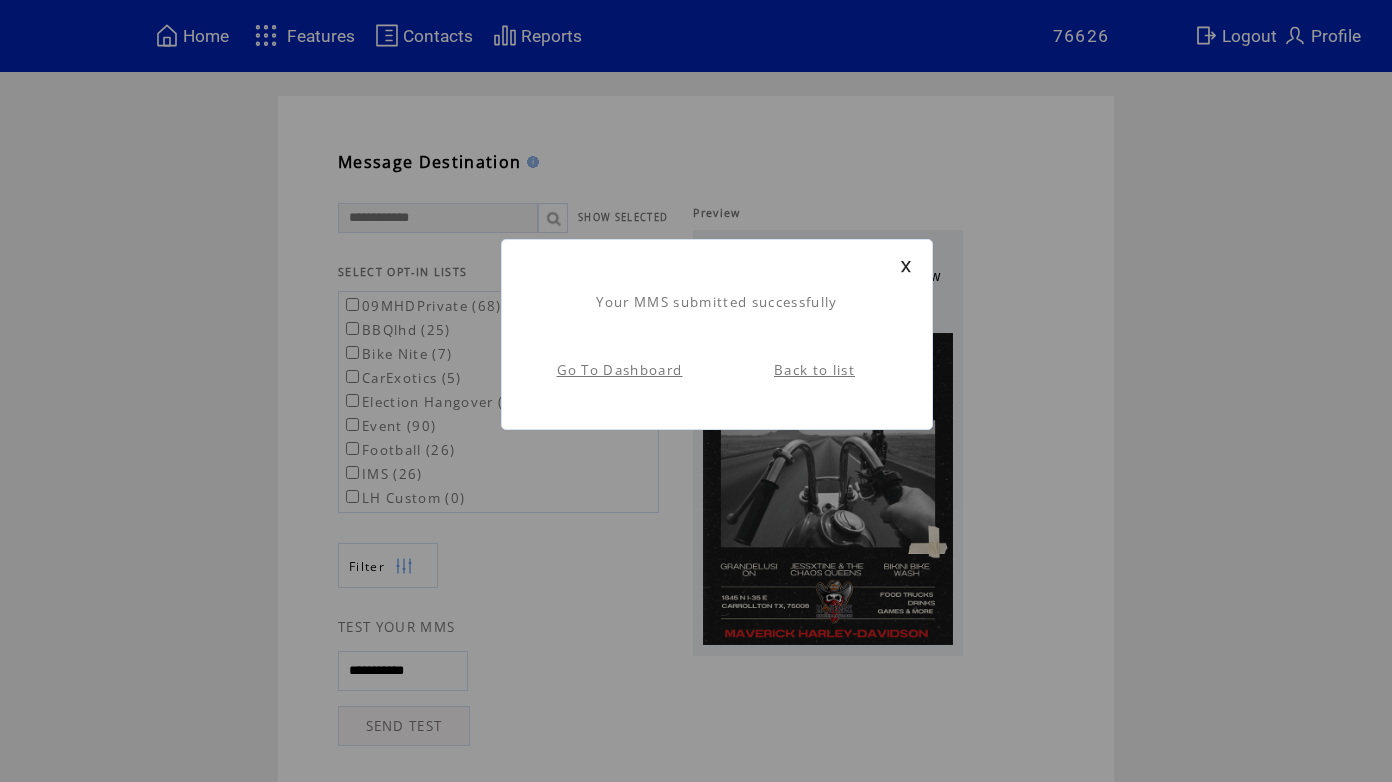 click on "Back to list" at bounding box center (814, 370) 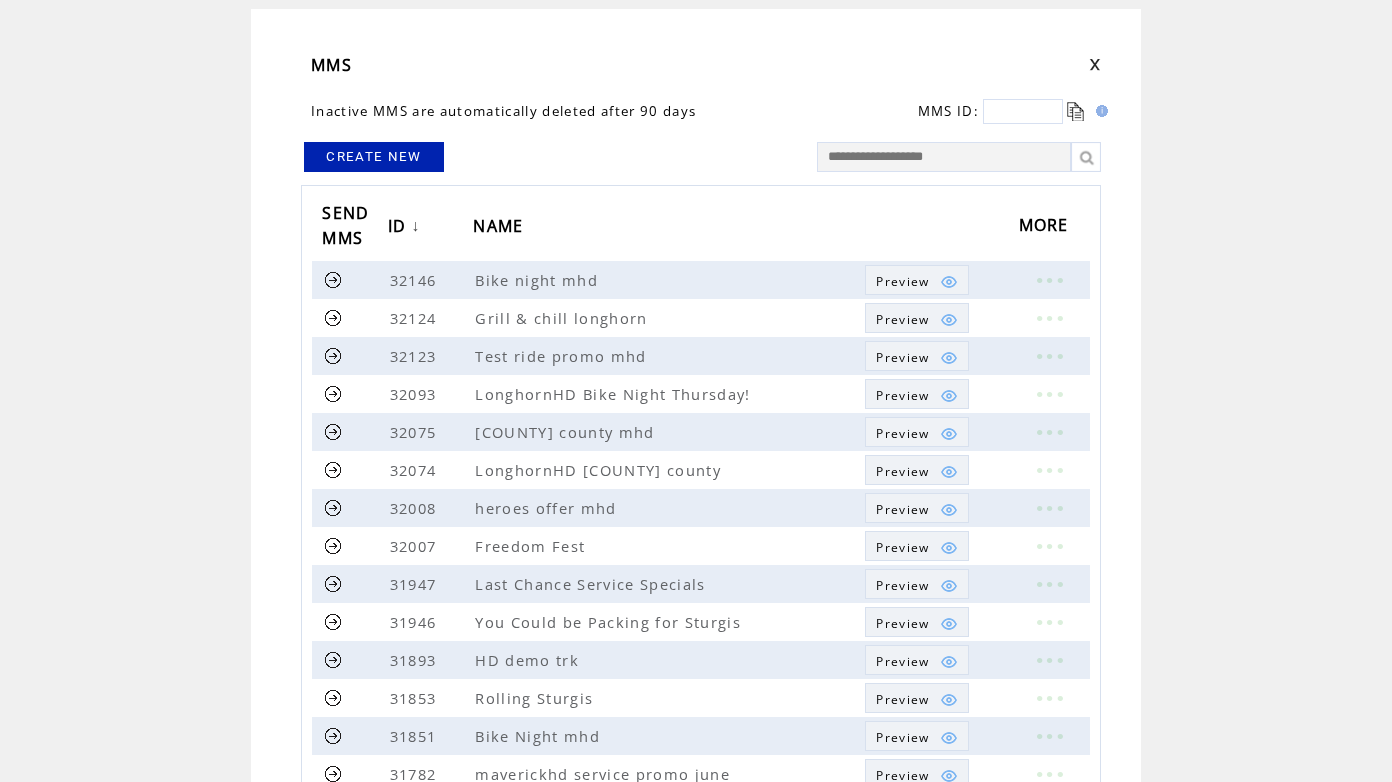 scroll, scrollTop: 91, scrollLeft: 0, axis: vertical 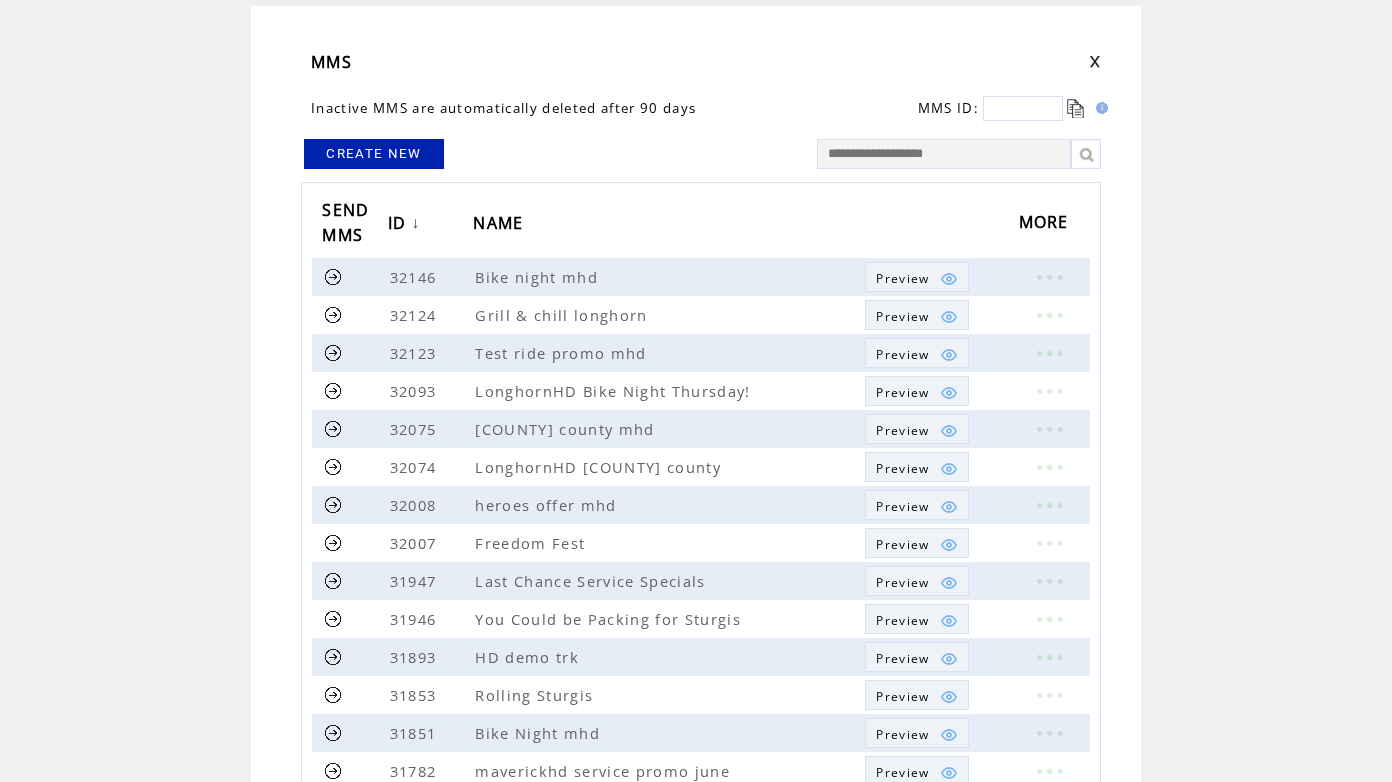 click on "CREATE NEW" at bounding box center (374, 154) 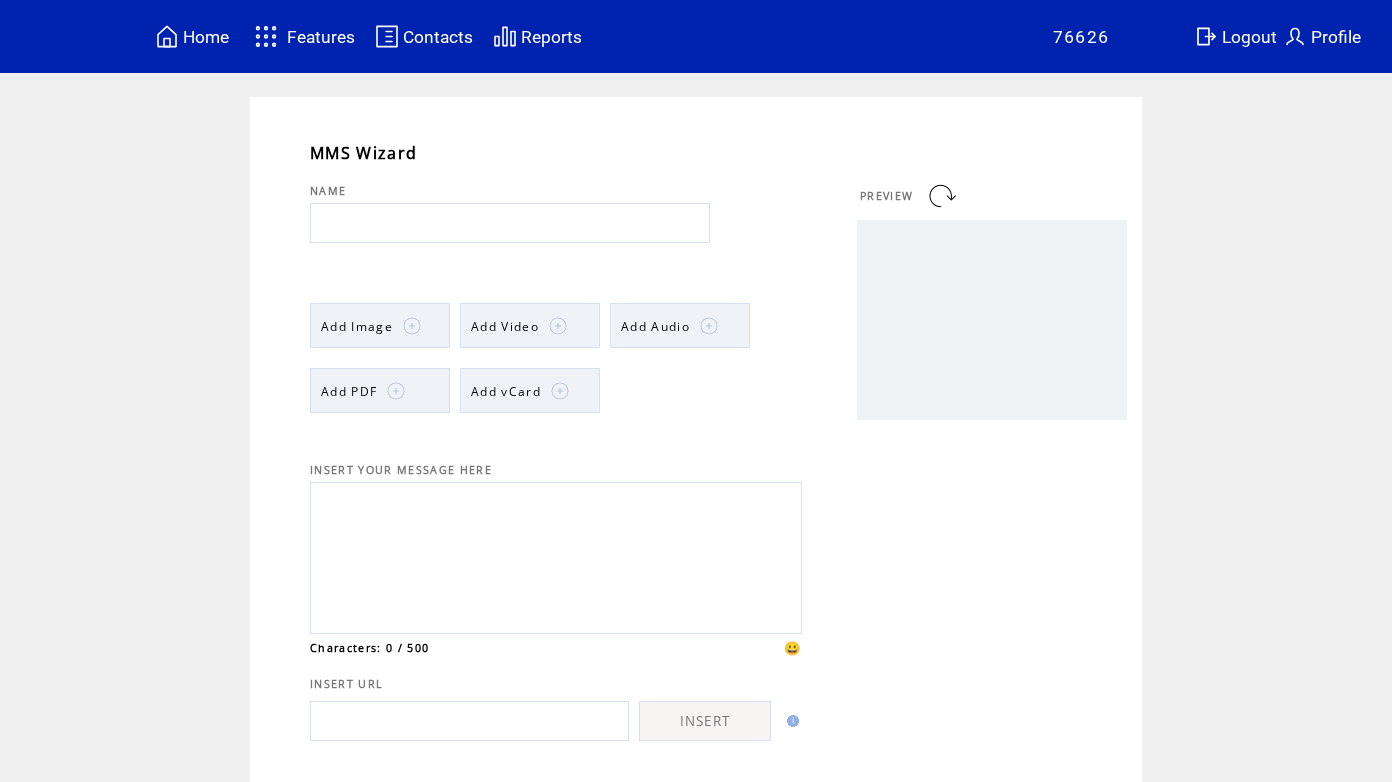 scroll, scrollTop: 0, scrollLeft: 0, axis: both 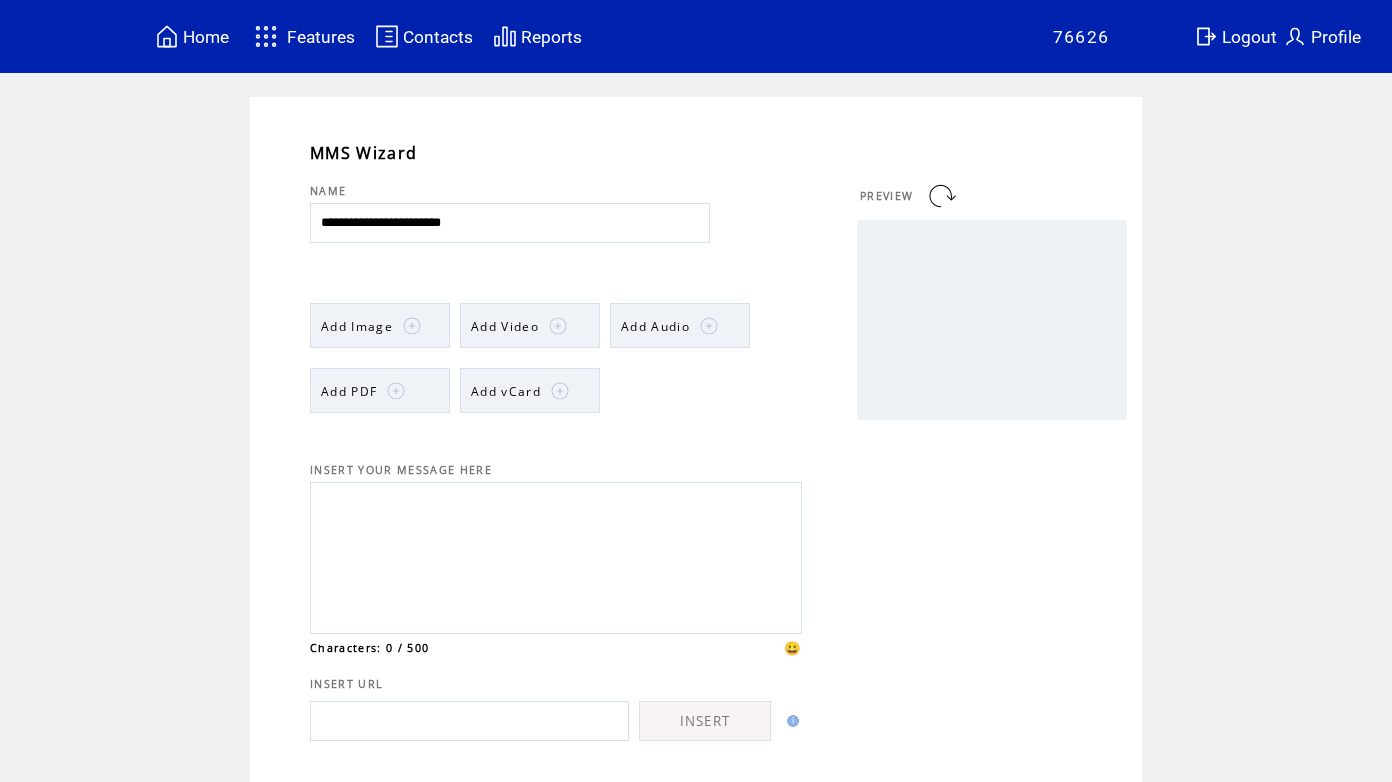 type on "**********" 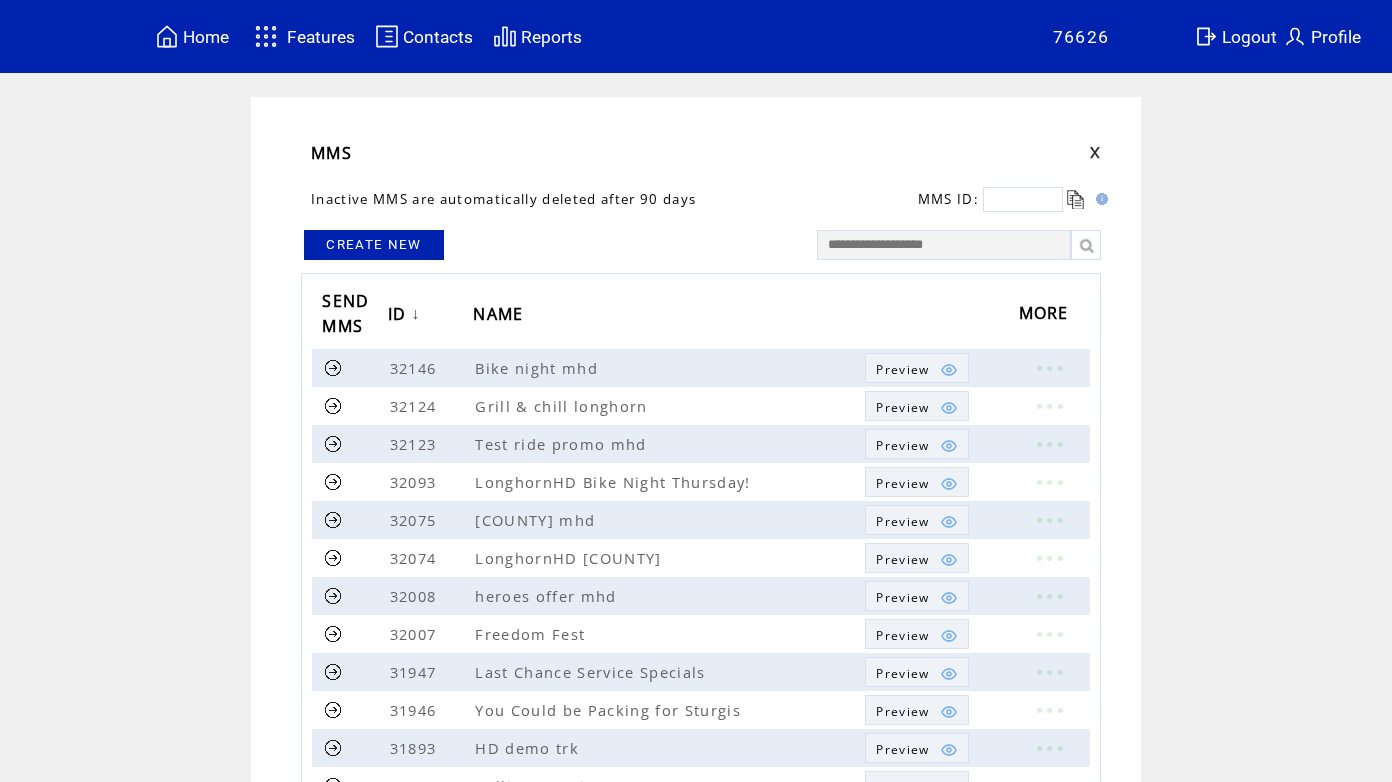 scroll, scrollTop: 91, scrollLeft: 0, axis: vertical 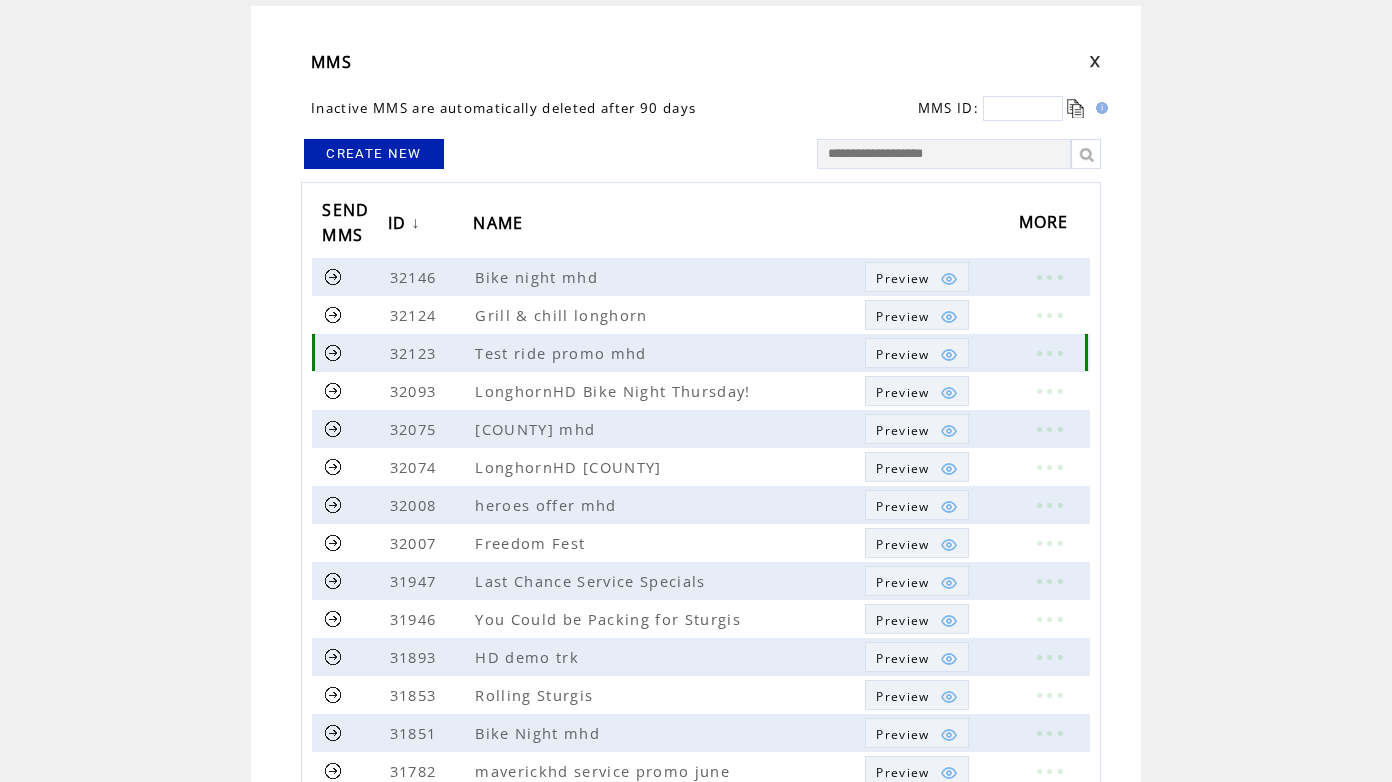 click on "Preview" at bounding box center [902, 354] 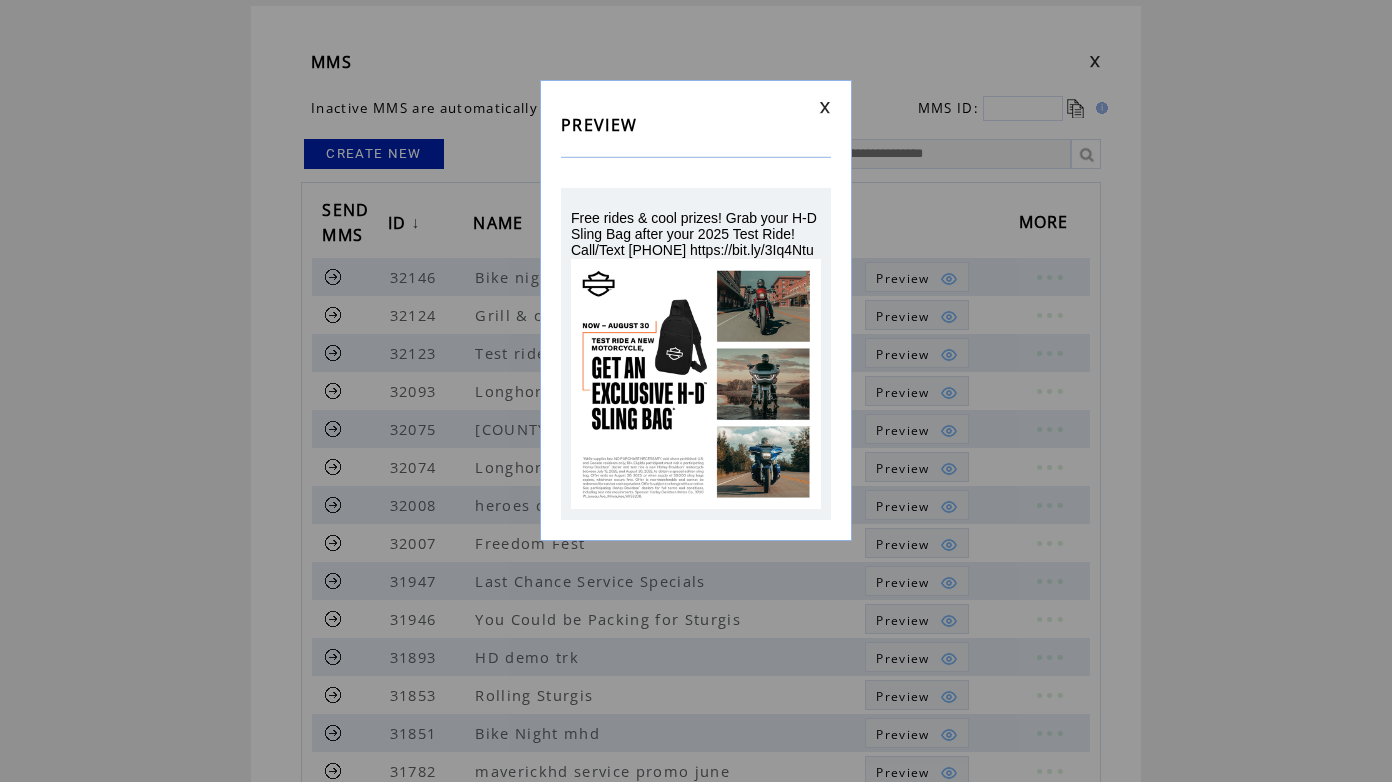 click at bounding box center [825, 107] 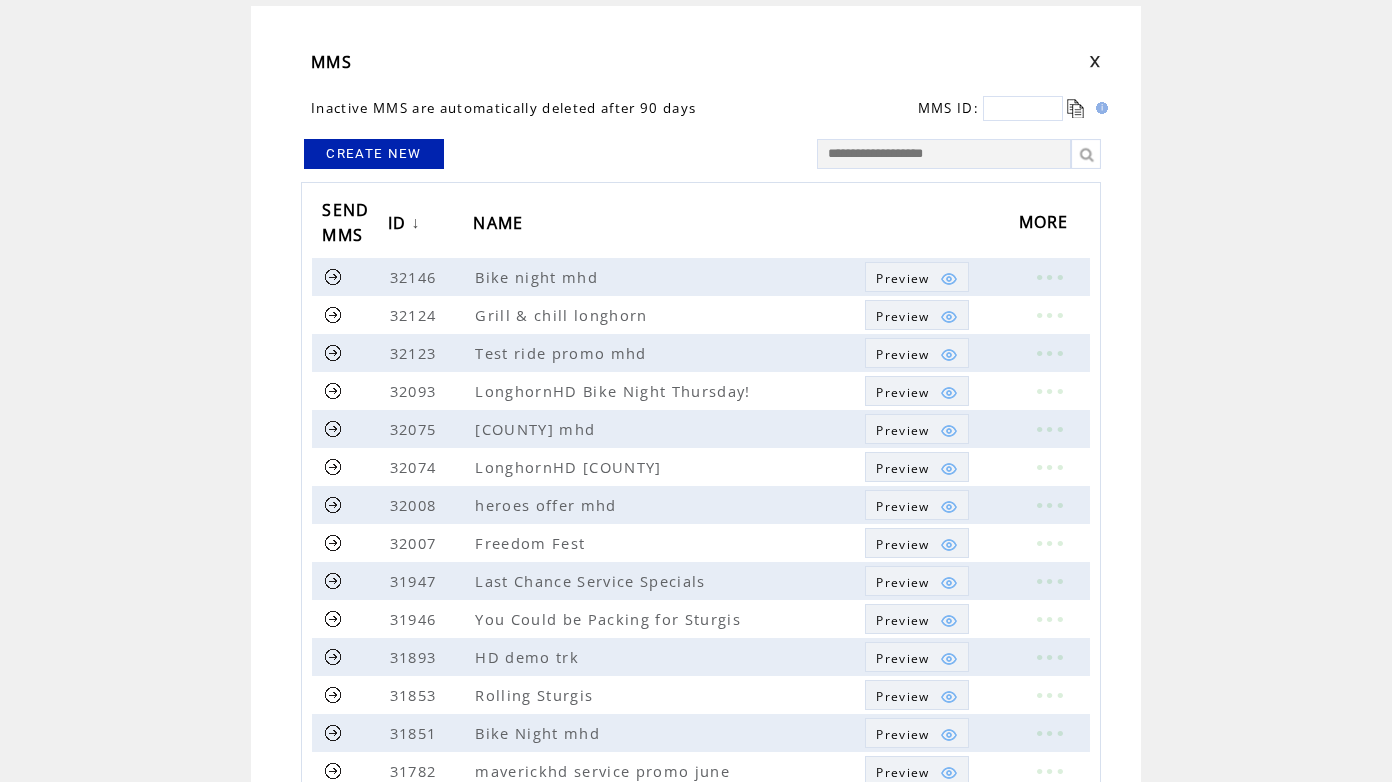 click on "CREATE NEW" at bounding box center [374, 154] 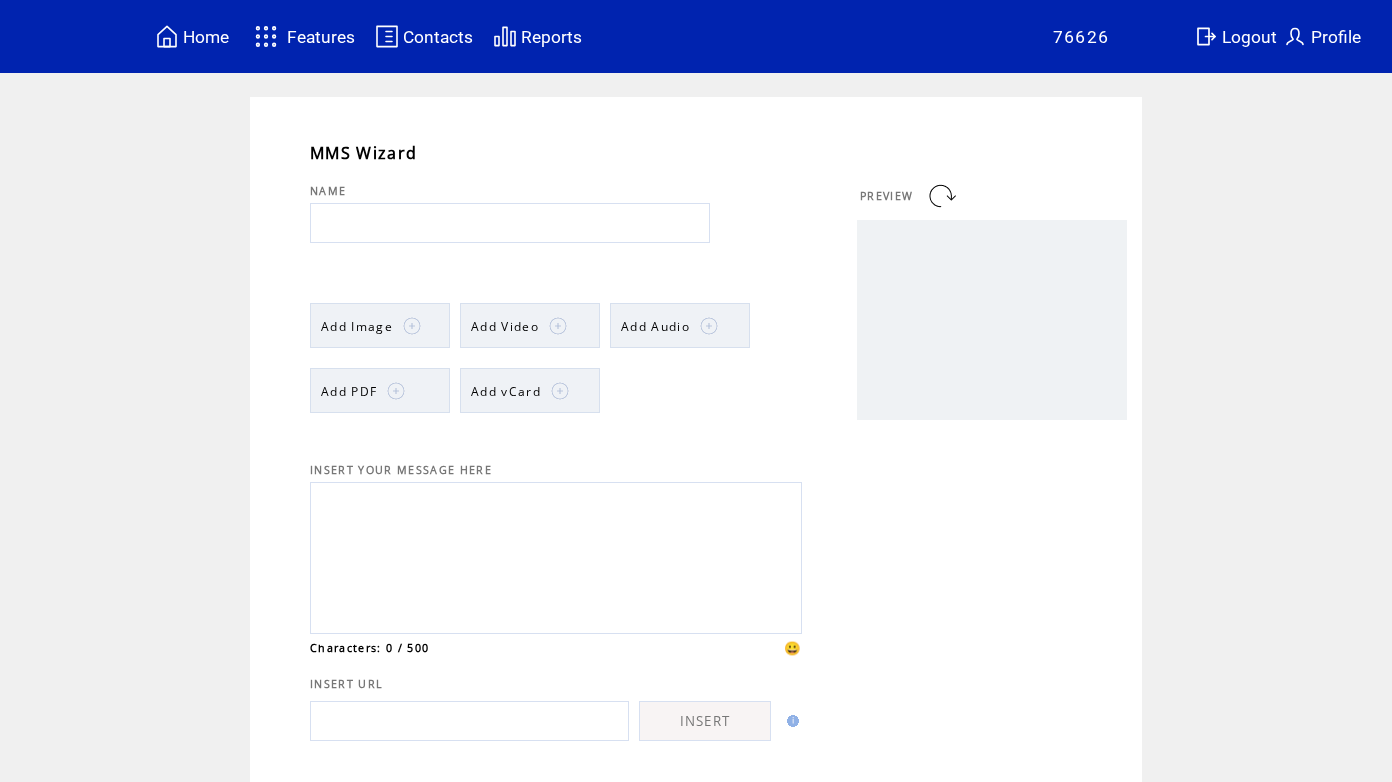 scroll, scrollTop: 0, scrollLeft: 0, axis: both 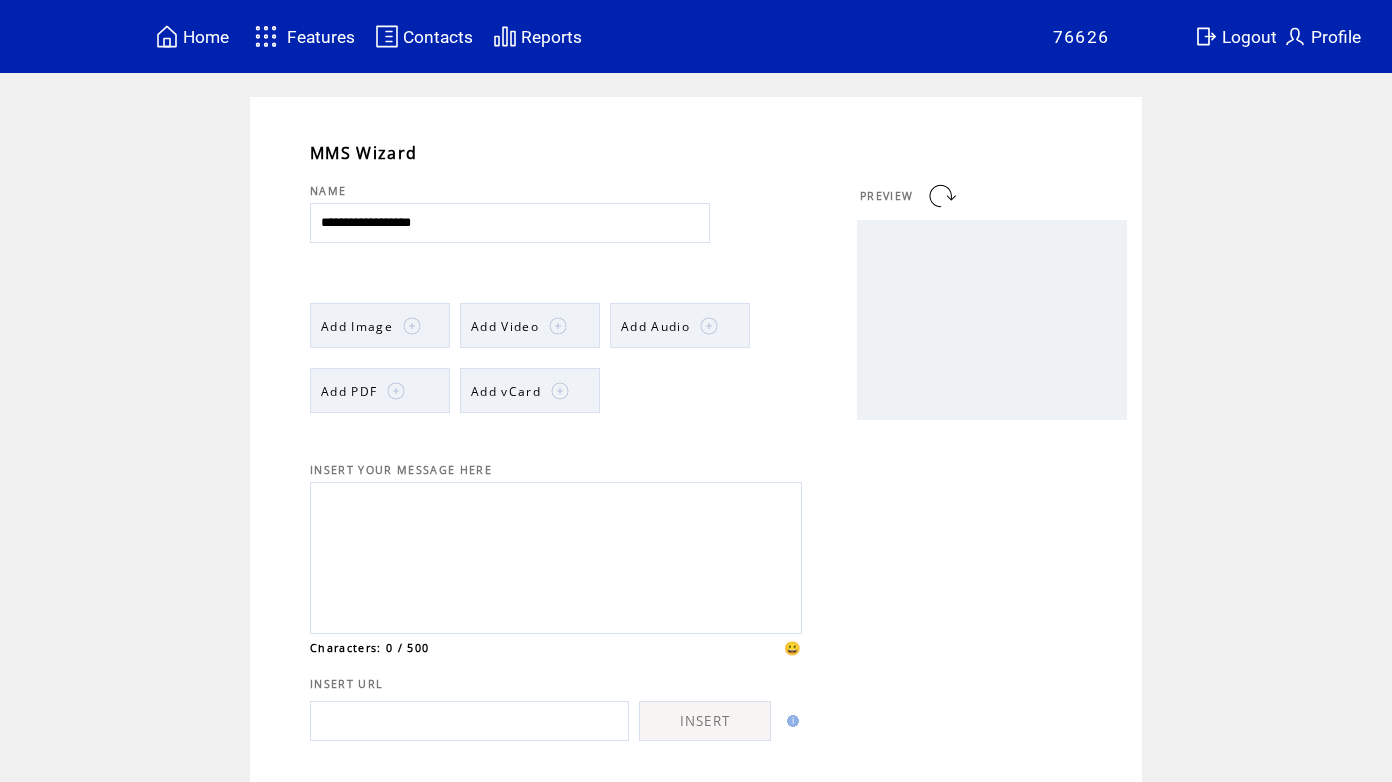 type on "**********" 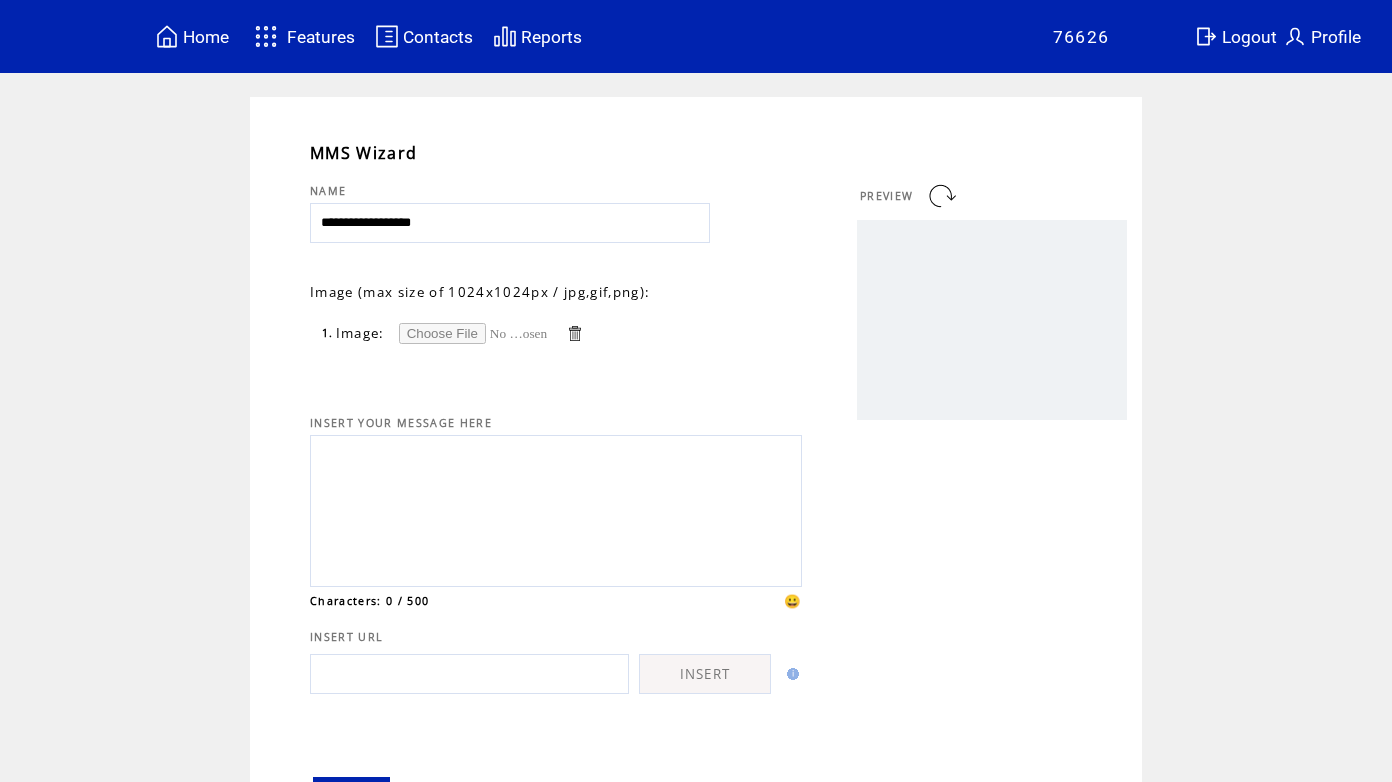 scroll, scrollTop: 0, scrollLeft: 0, axis: both 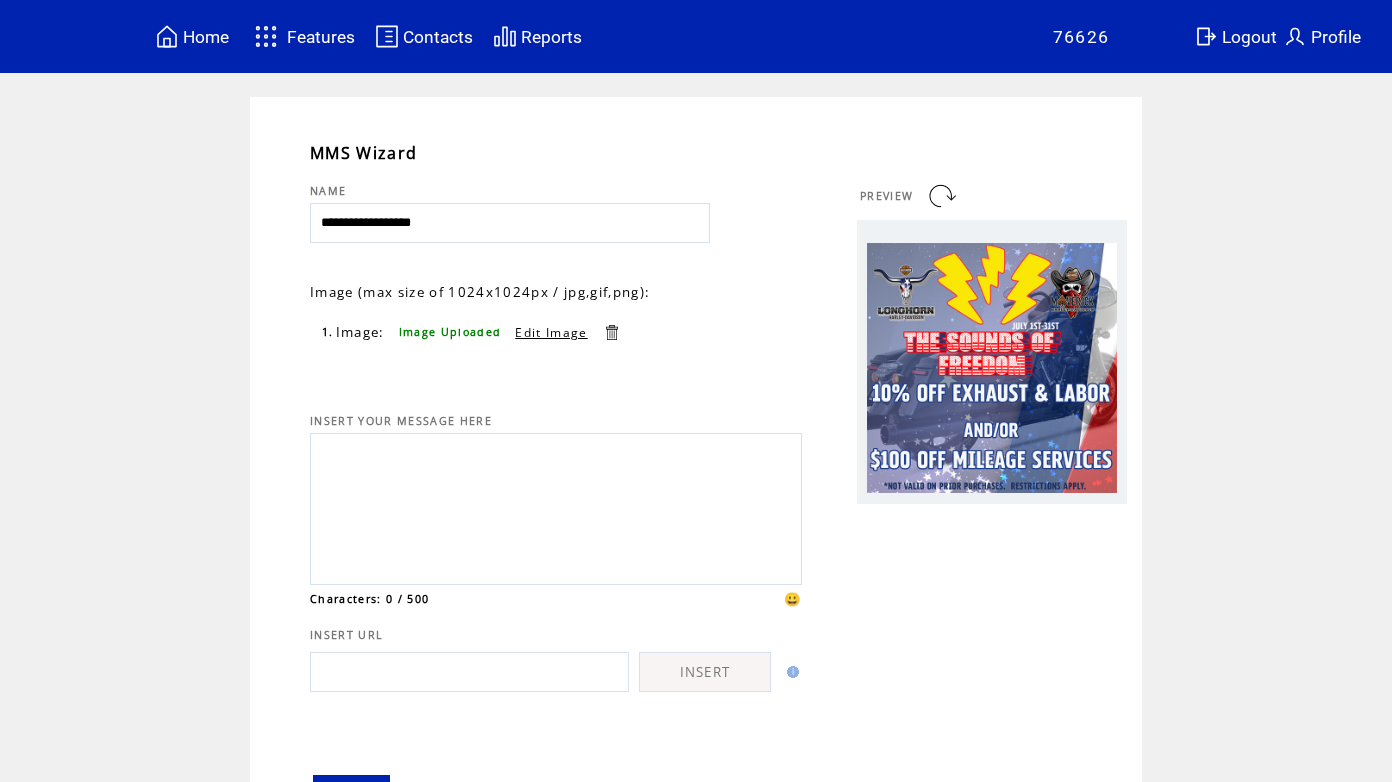 click at bounding box center [556, 506] 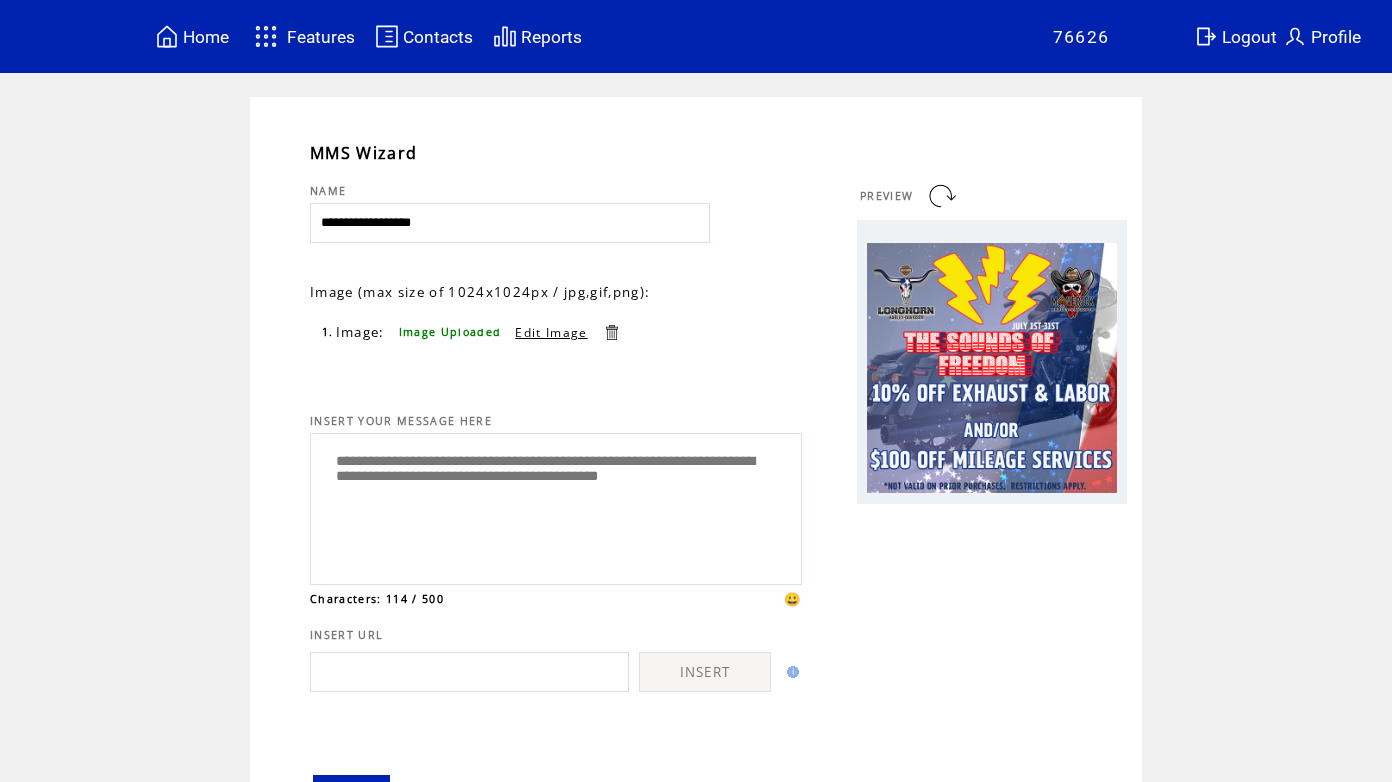 paste on "**********" 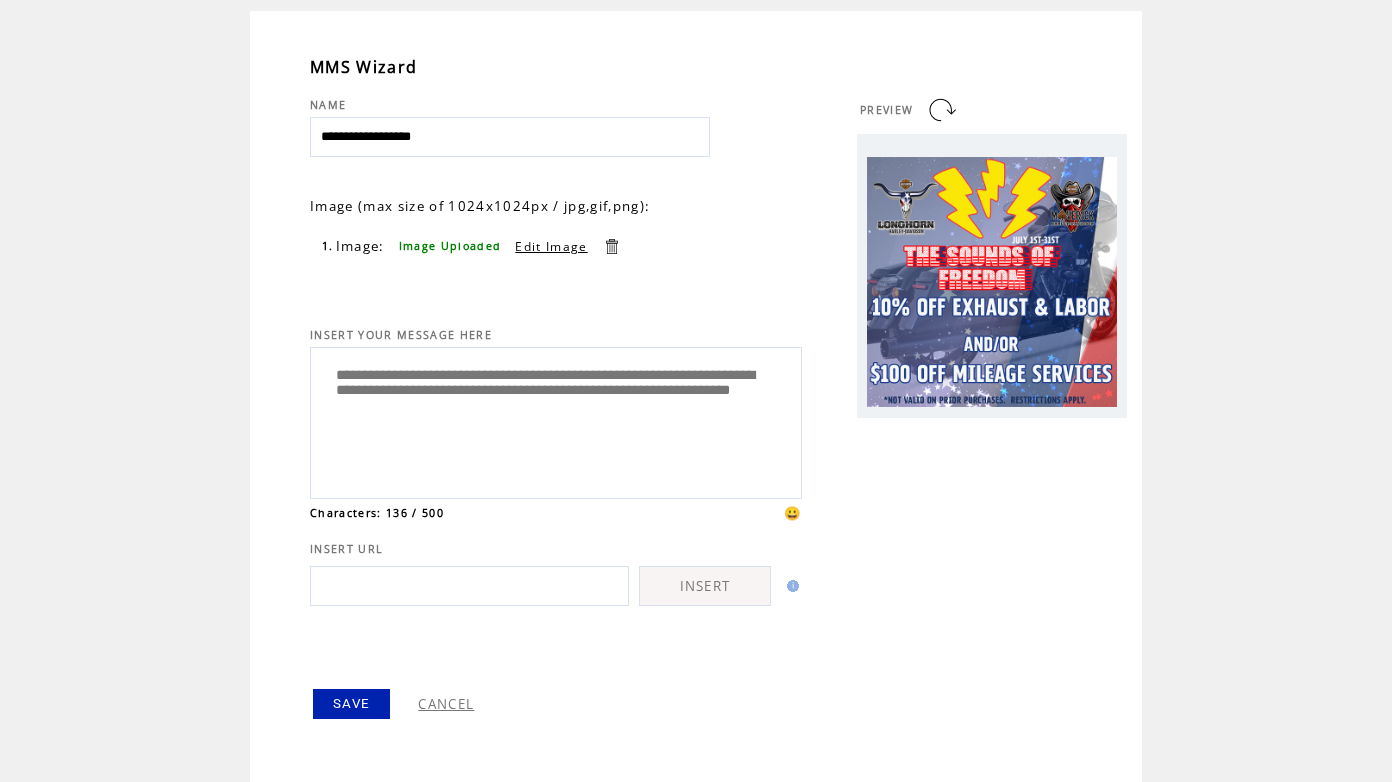 scroll, scrollTop: 122, scrollLeft: 0, axis: vertical 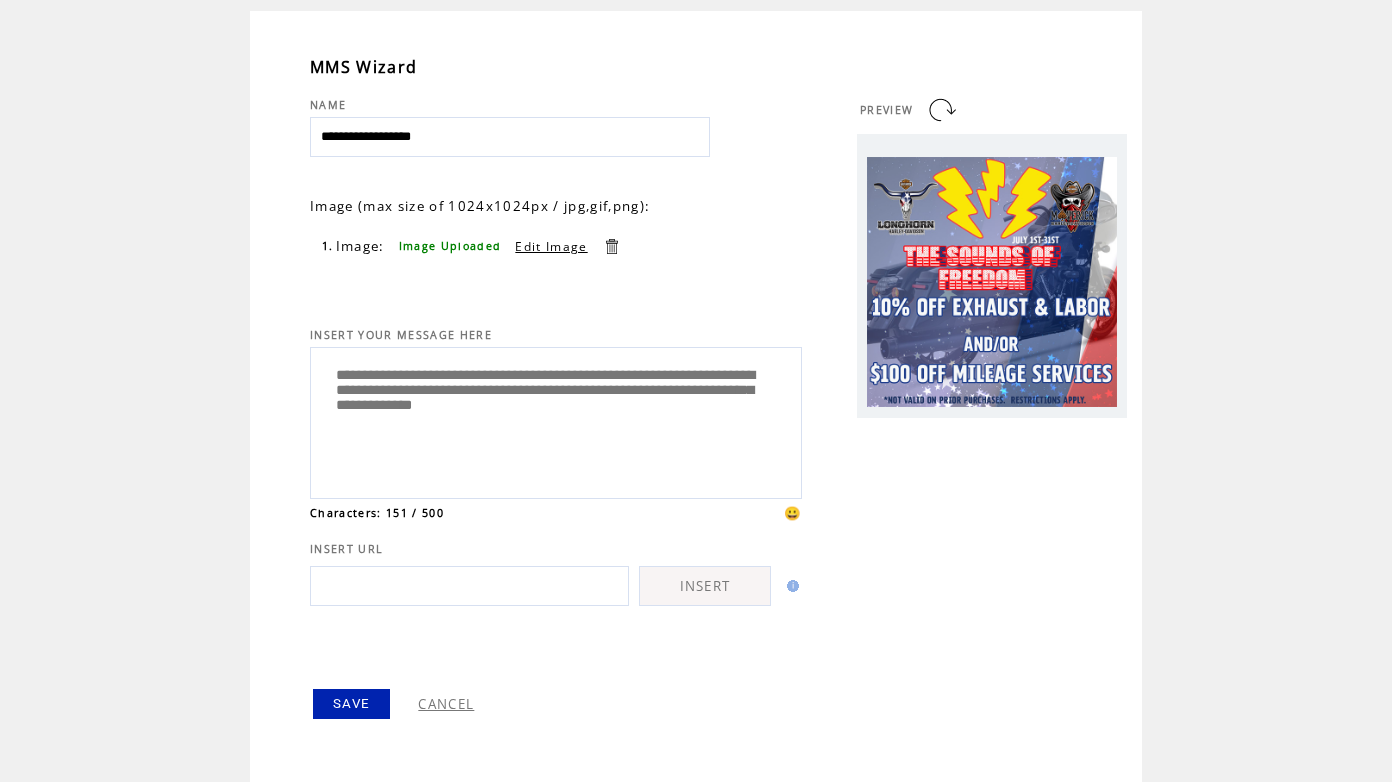 type on "**********" 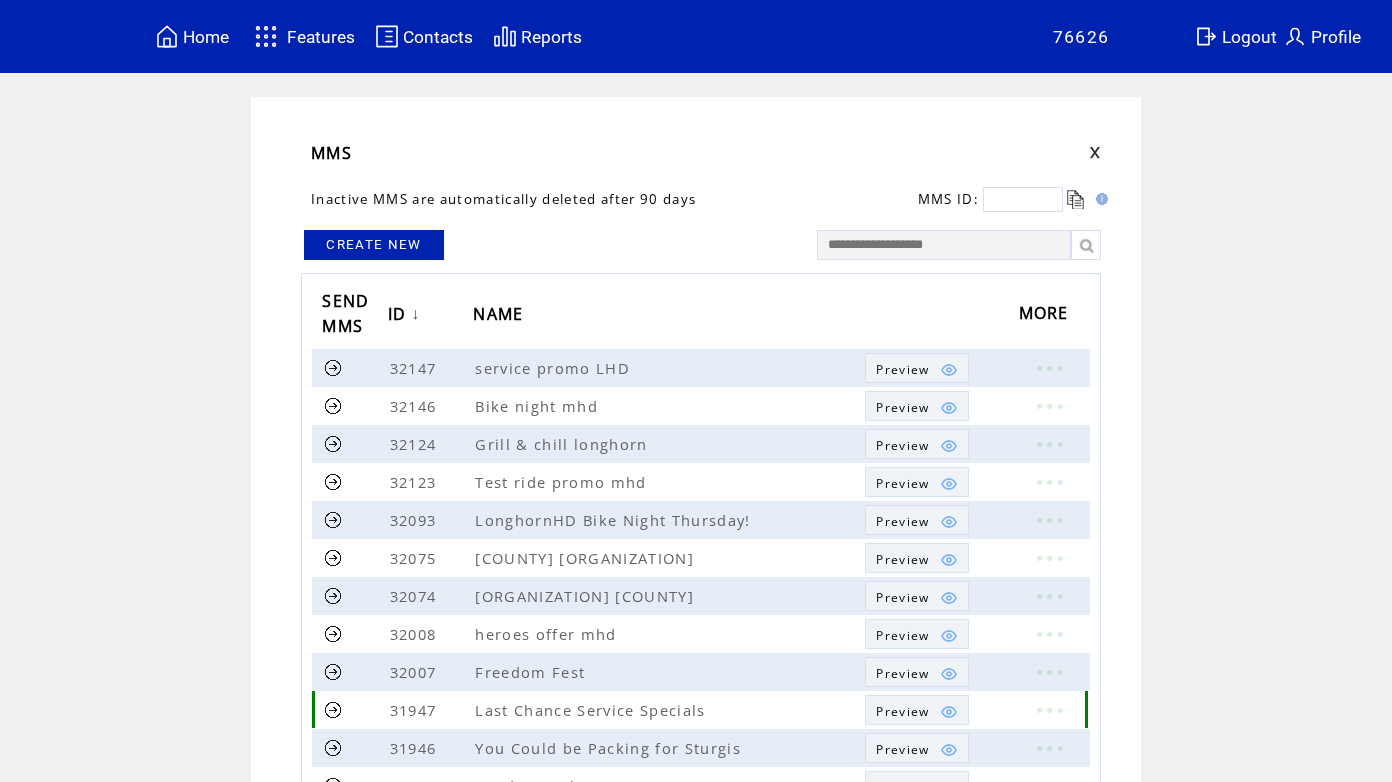 scroll, scrollTop: 0, scrollLeft: 0, axis: both 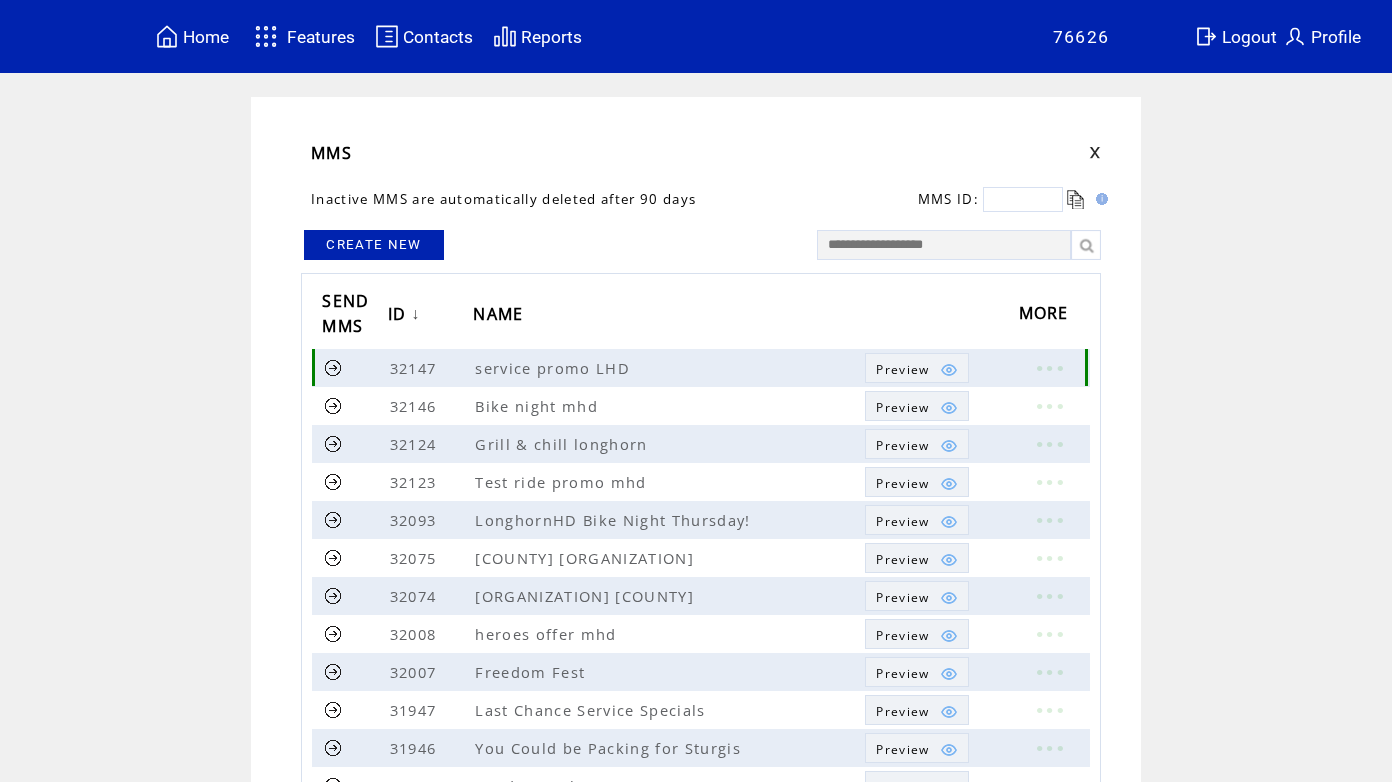 click at bounding box center [333, 367] 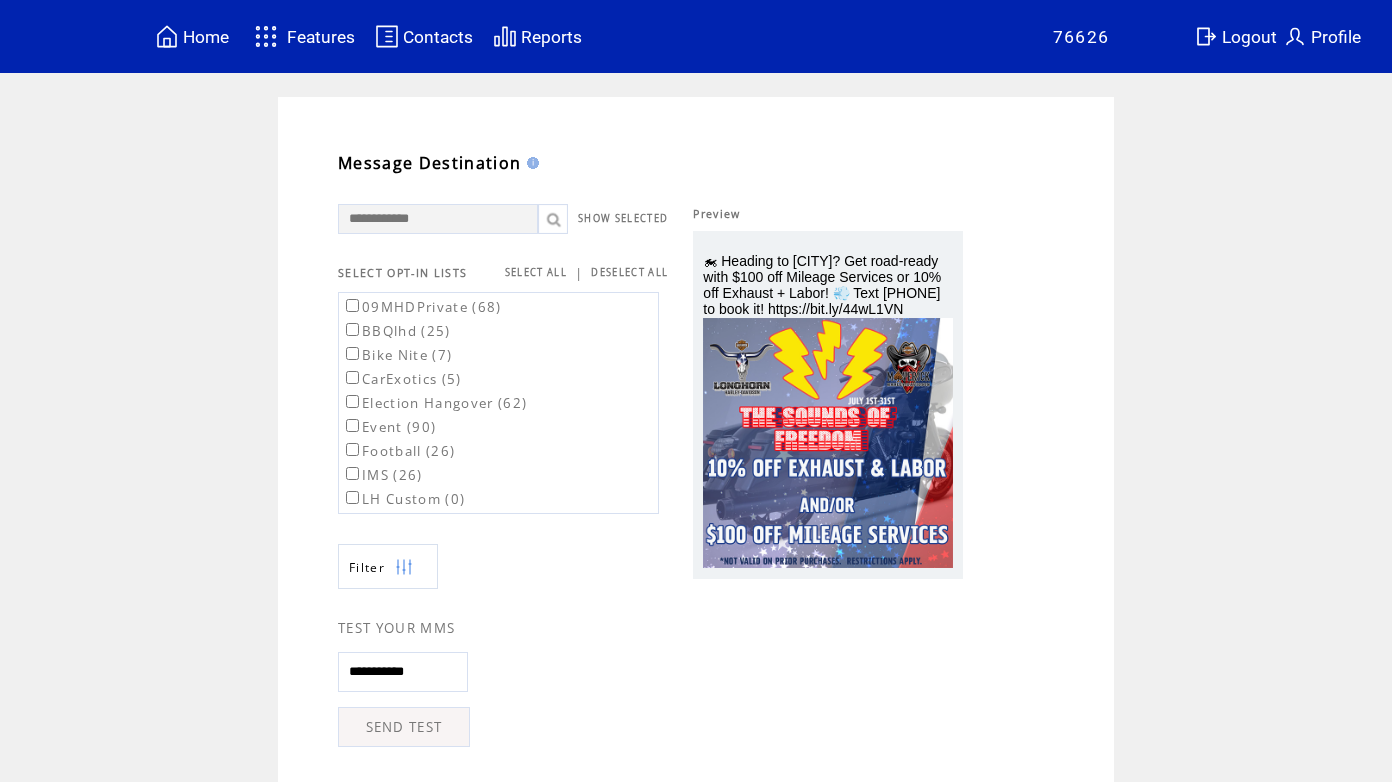 scroll, scrollTop: 0, scrollLeft: 0, axis: both 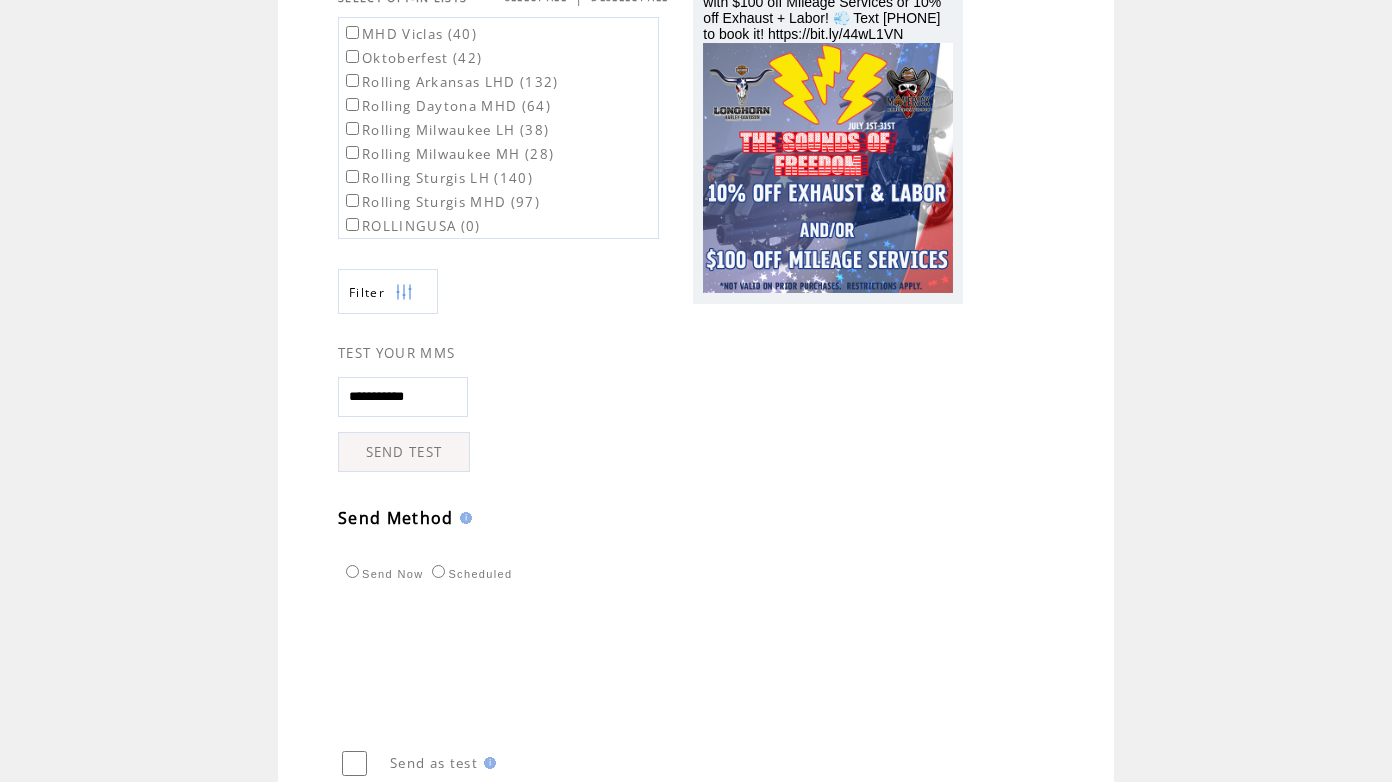 click on "SEND TEST" at bounding box center (404, 452) 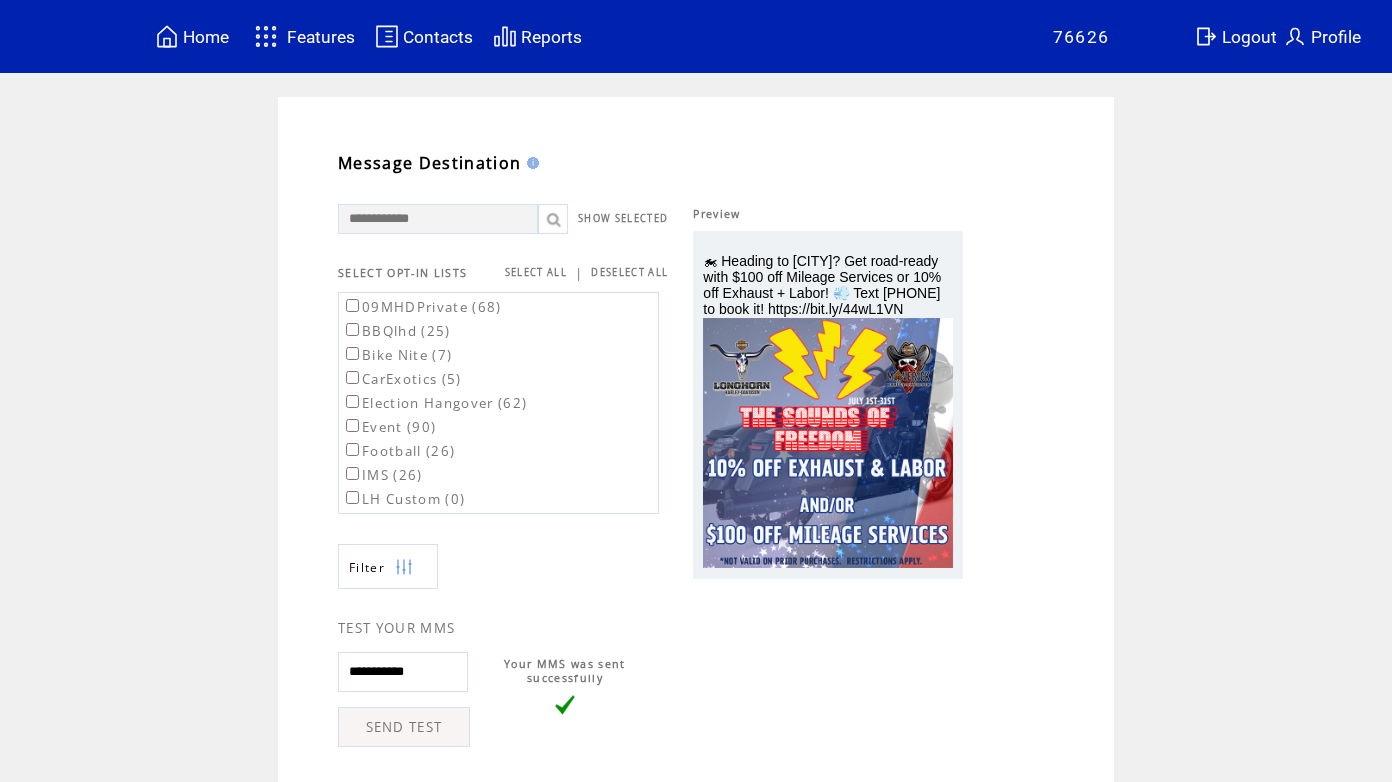 scroll, scrollTop: 0, scrollLeft: 0, axis: both 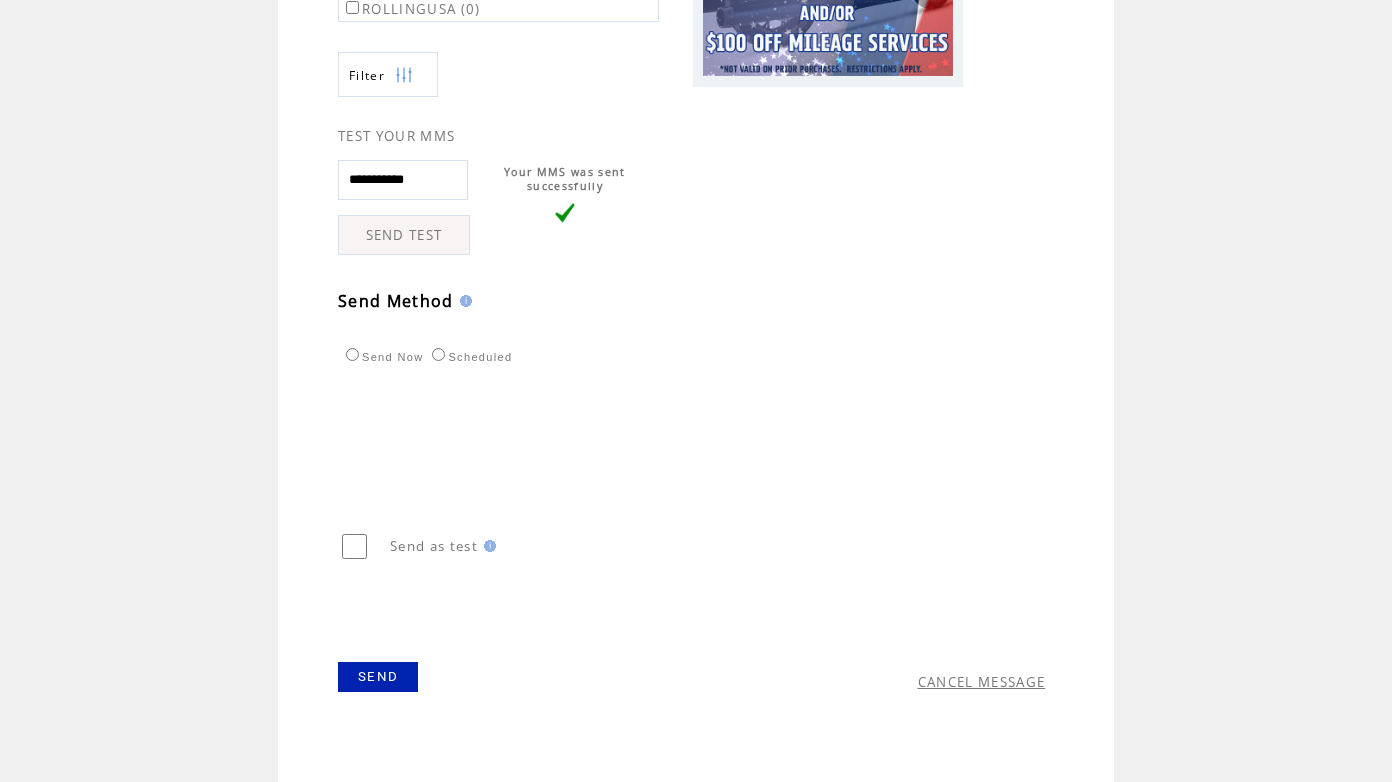 click on "SEND" at bounding box center [378, 677] 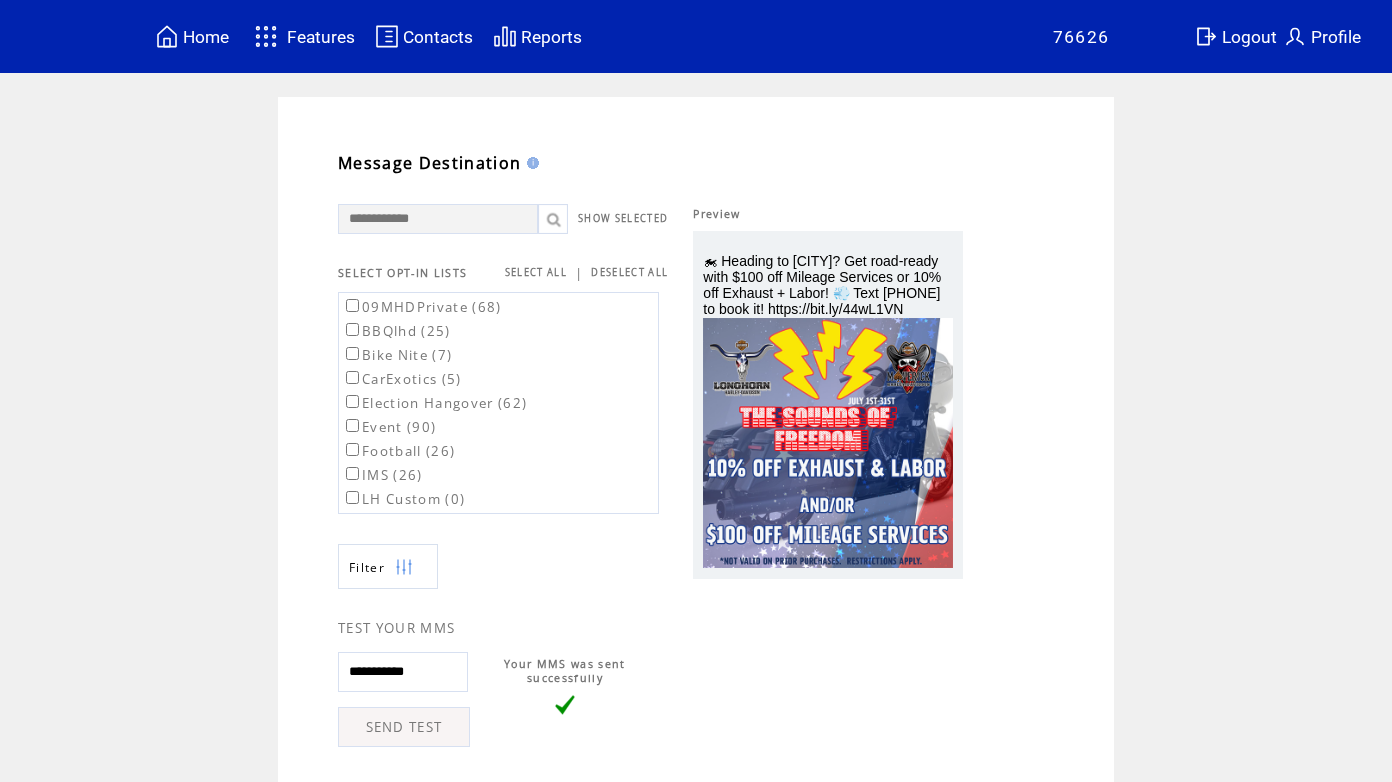 scroll, scrollTop: 1, scrollLeft: 0, axis: vertical 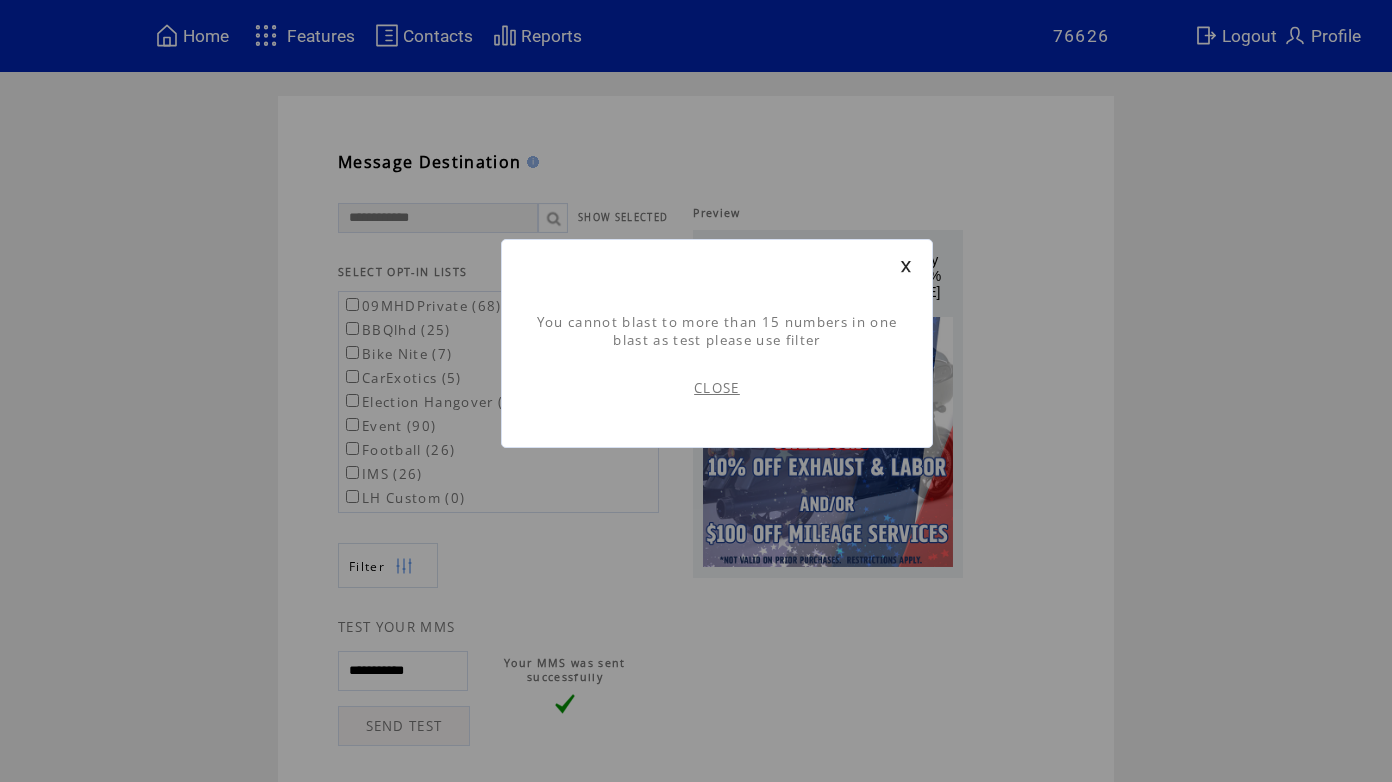 click on "CLOSE" at bounding box center (717, 388) 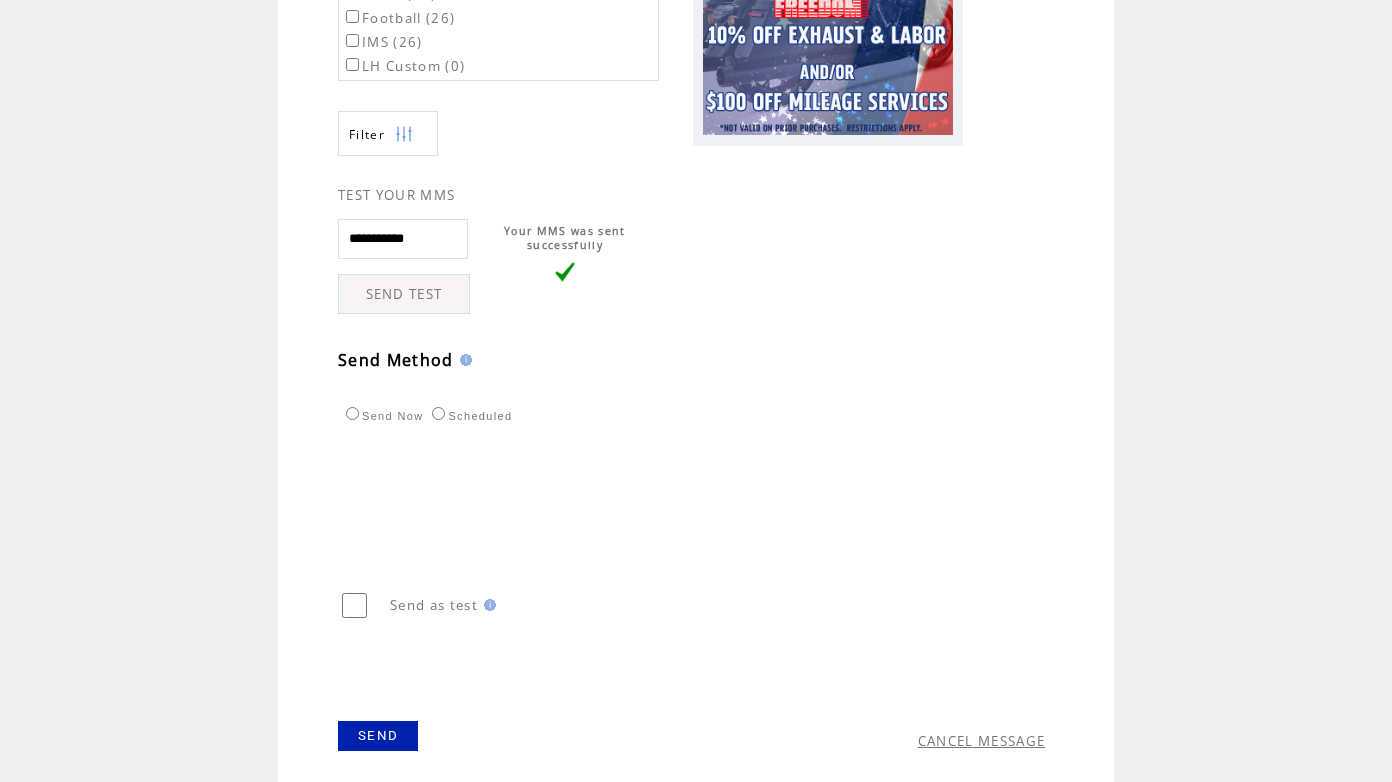 scroll, scrollTop: 432, scrollLeft: 0, axis: vertical 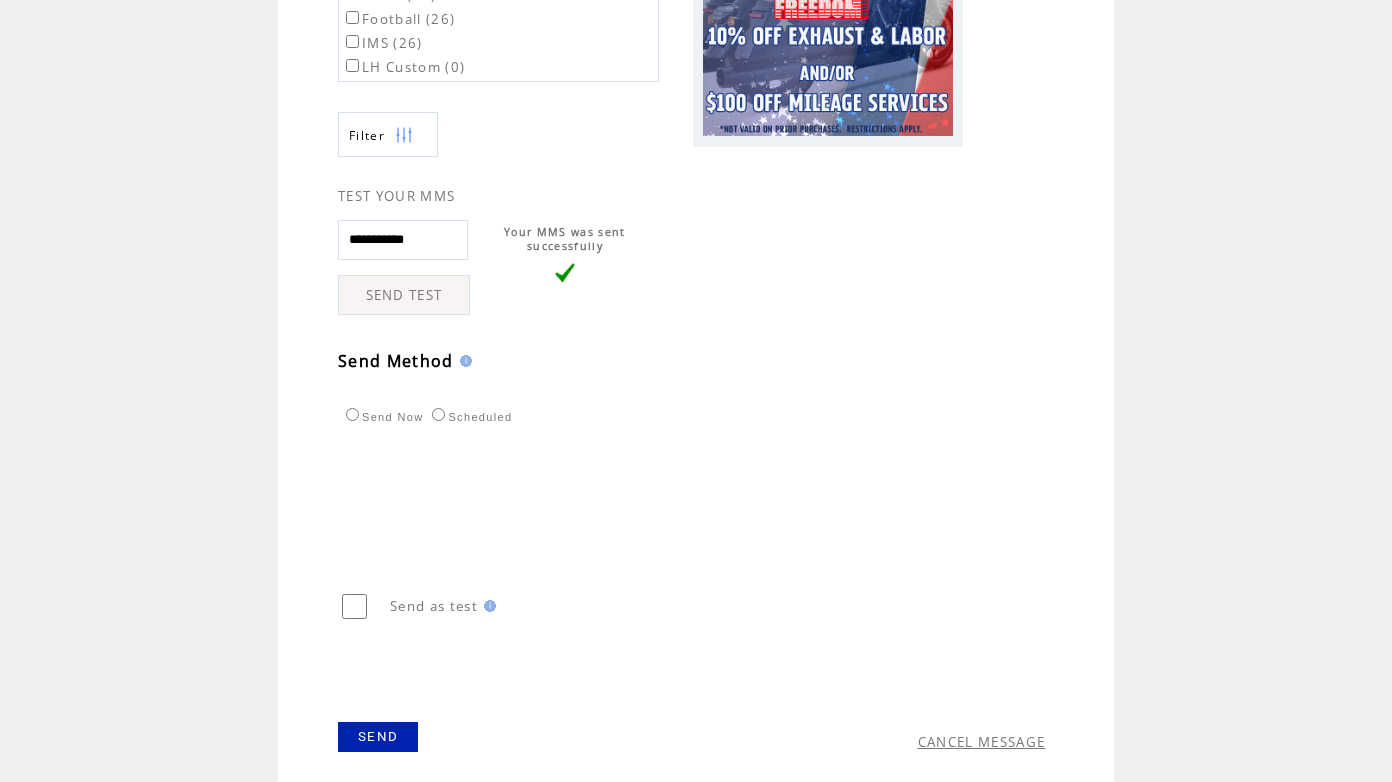 click on "SEND" at bounding box center (378, 737) 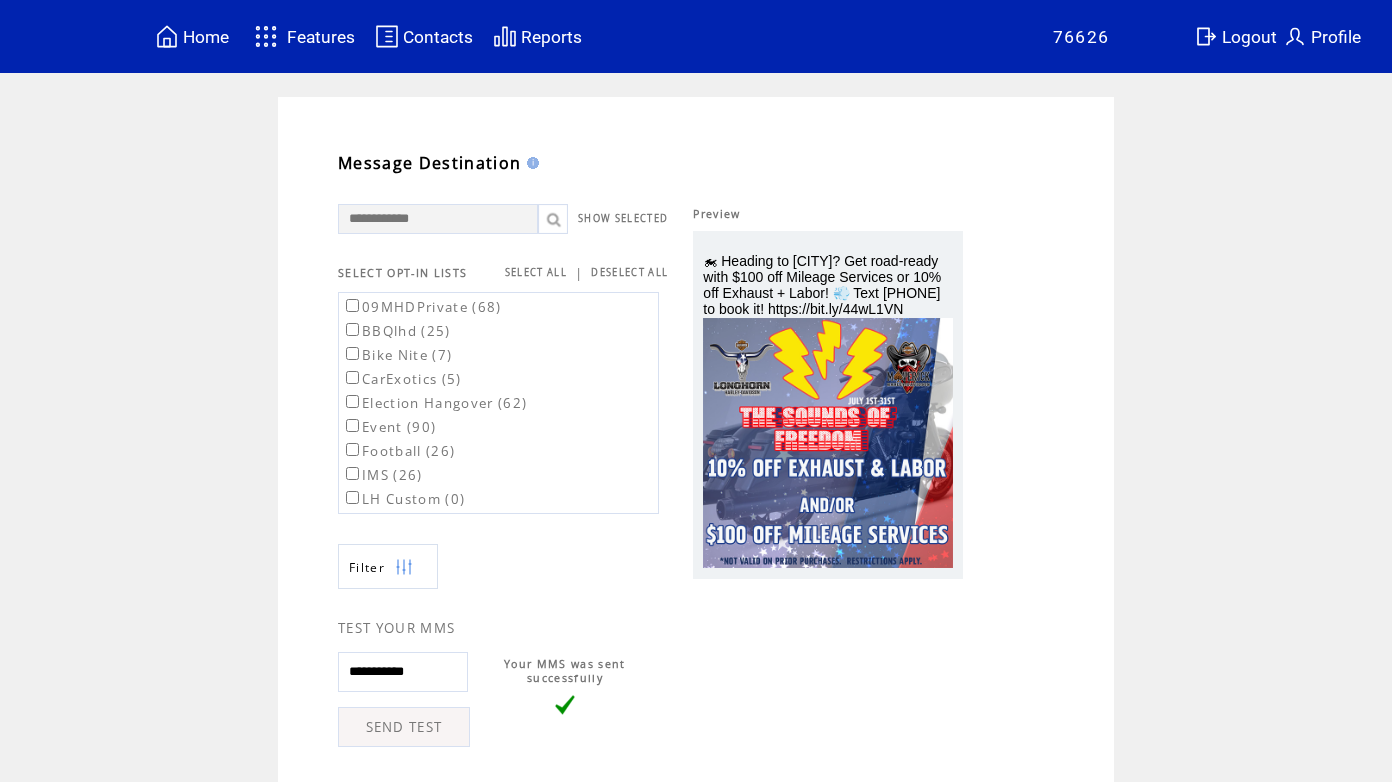 scroll, scrollTop: 1, scrollLeft: 0, axis: vertical 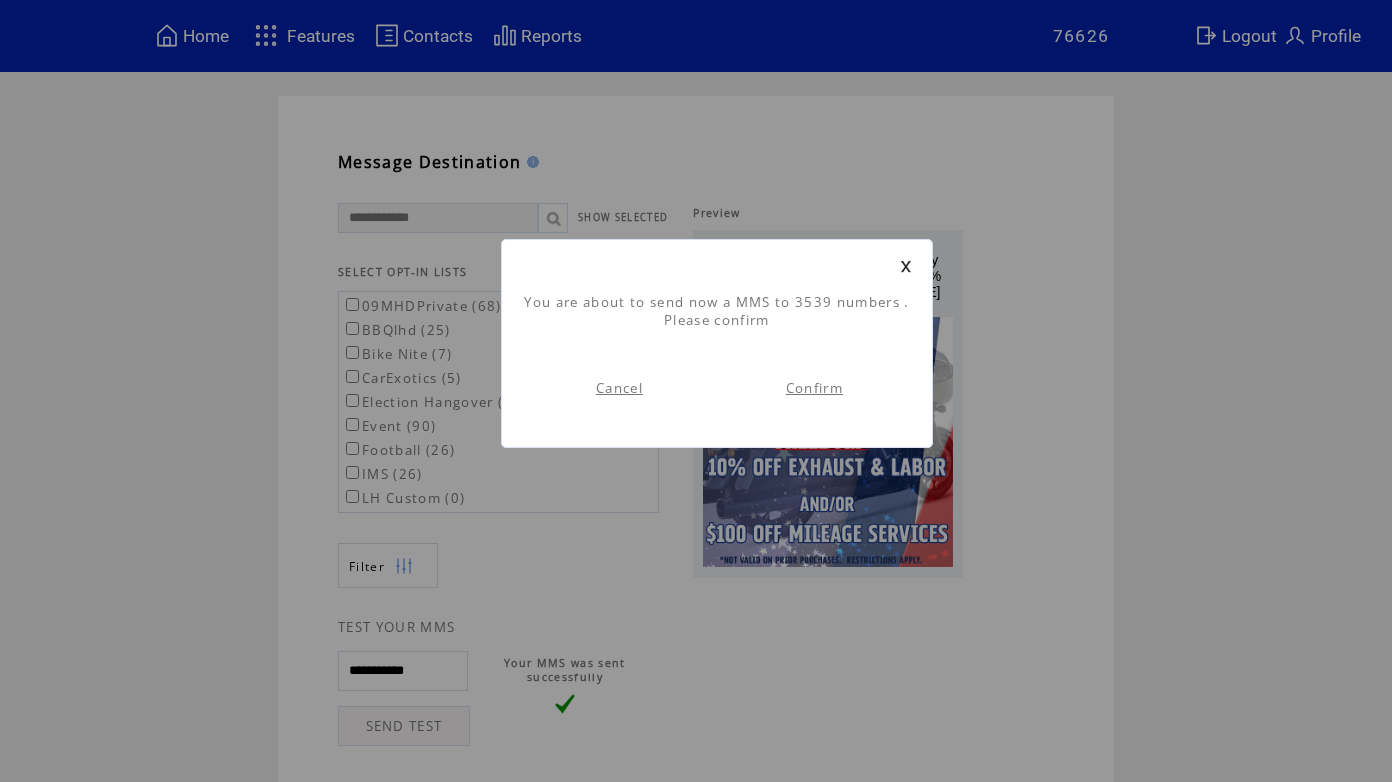 click on "Confirm" at bounding box center [814, 388] 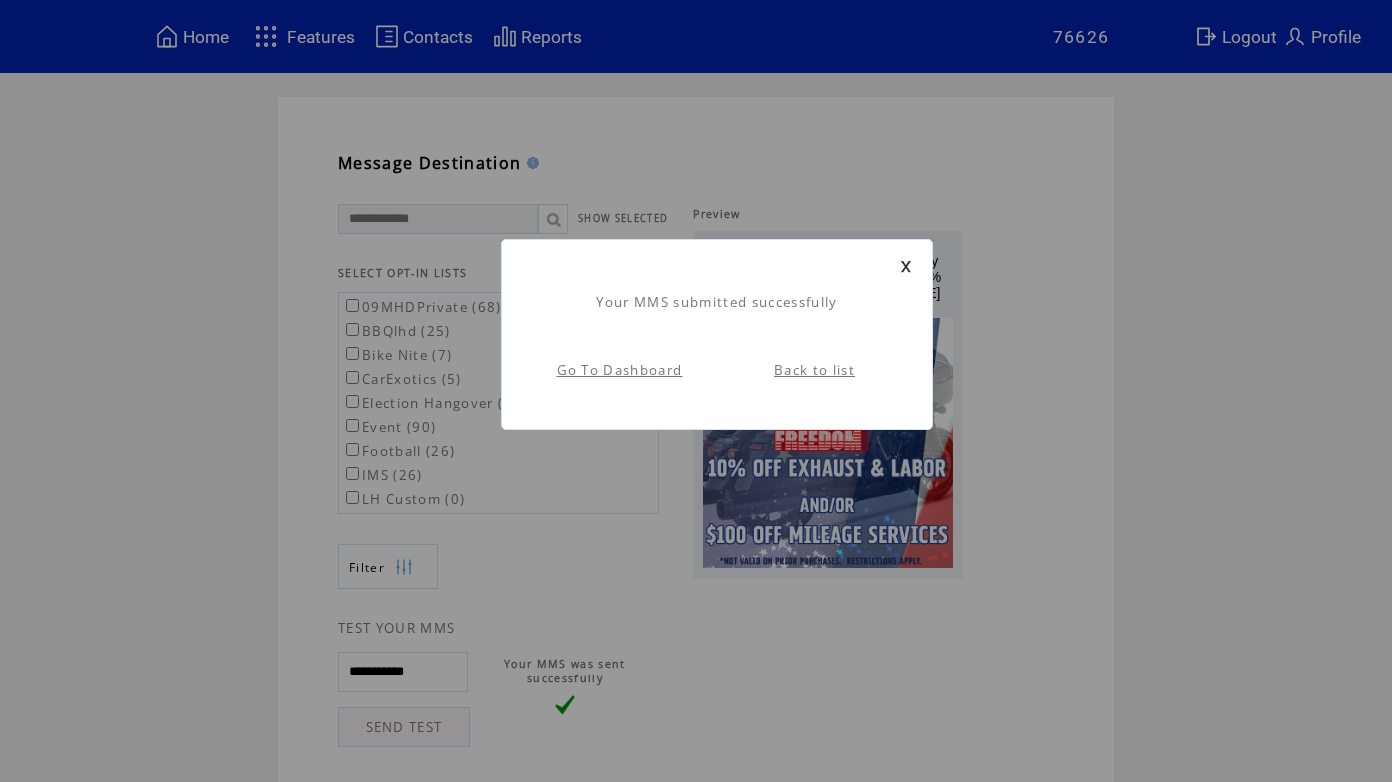 scroll, scrollTop: 1, scrollLeft: 0, axis: vertical 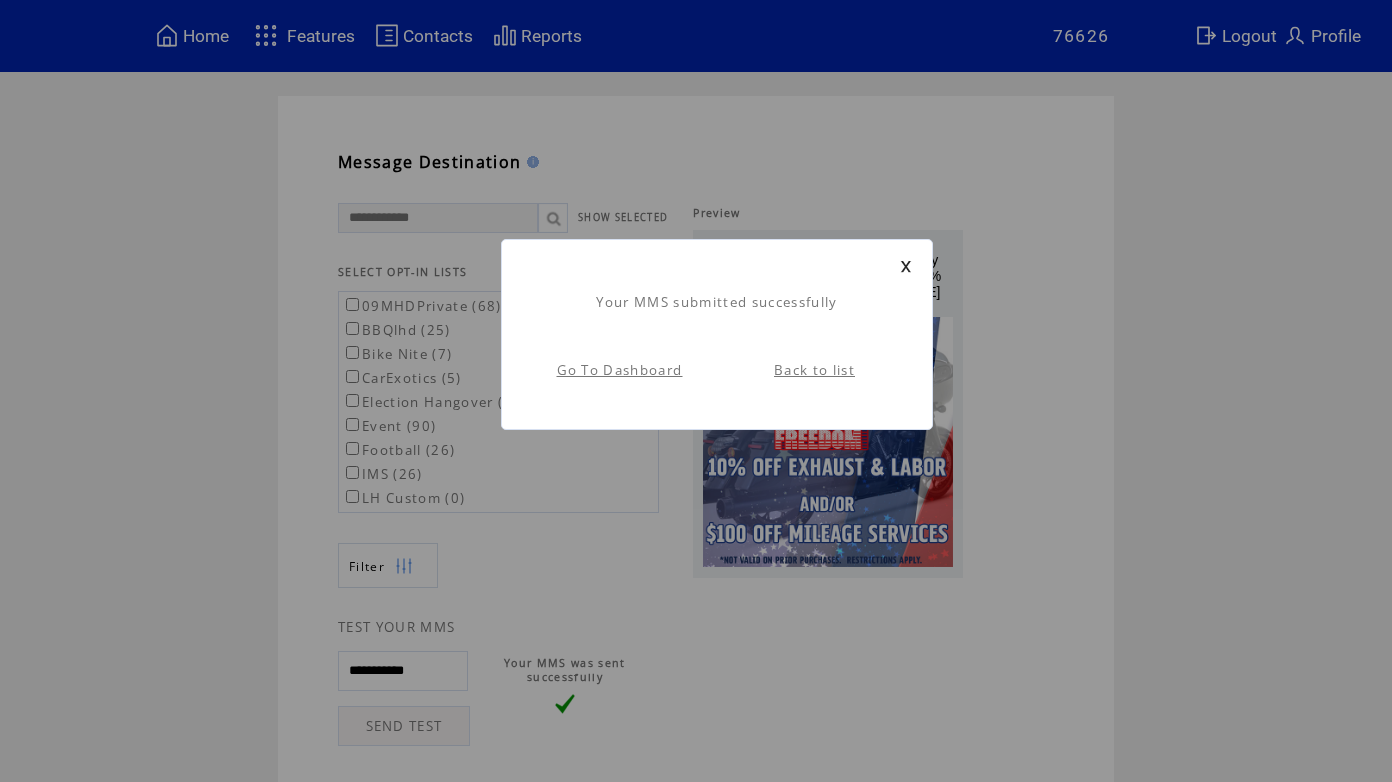 click on "Back to list" at bounding box center (814, 370) 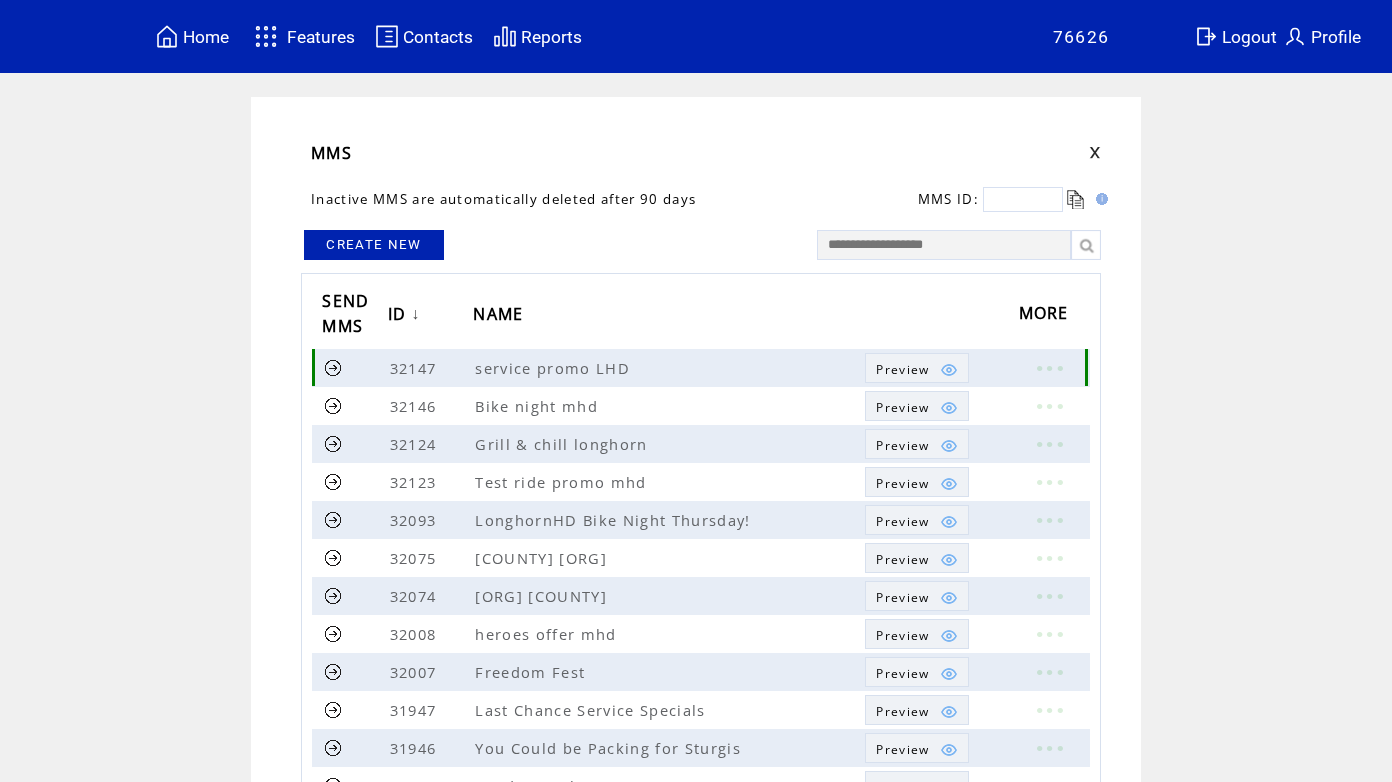scroll, scrollTop: 0, scrollLeft: 0, axis: both 